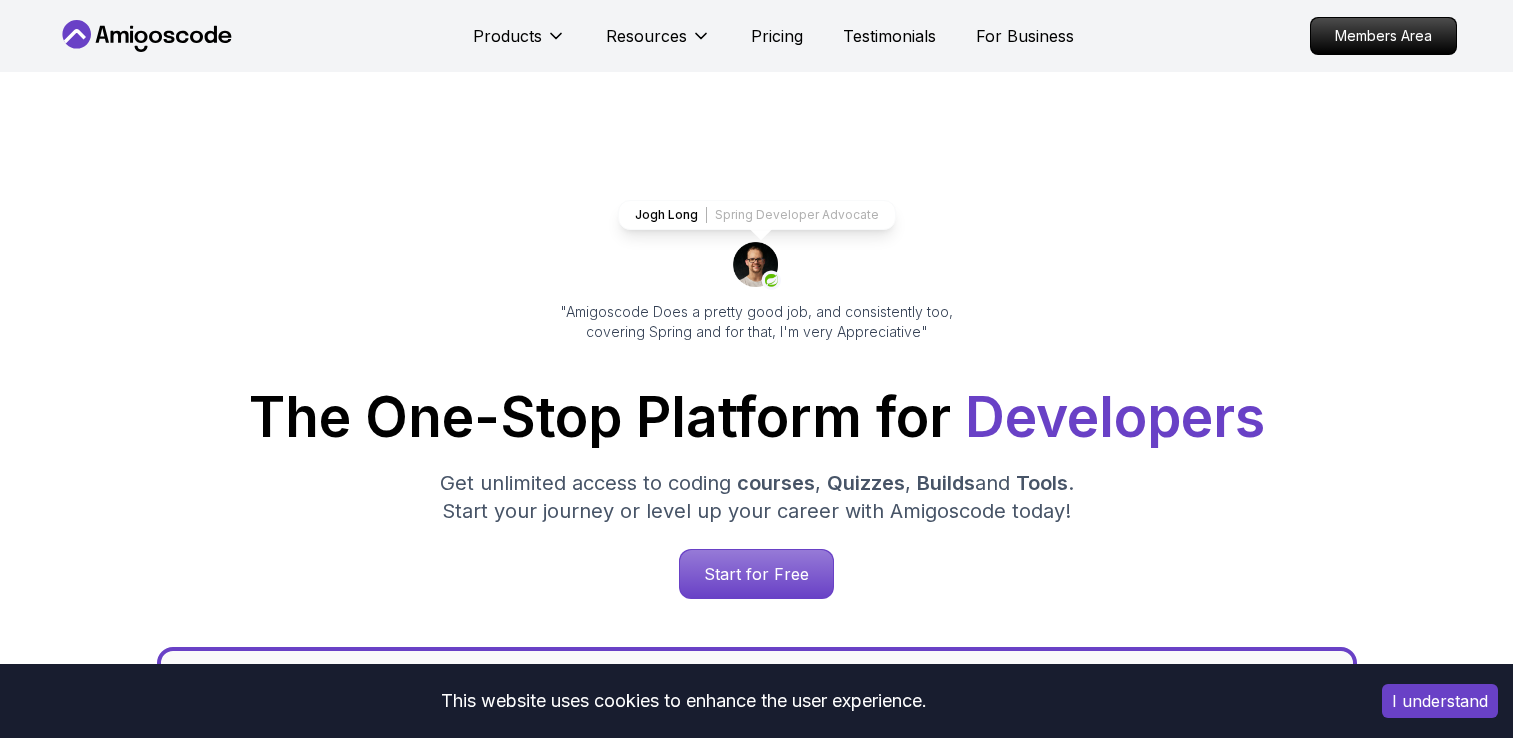 scroll, scrollTop: 0, scrollLeft: 0, axis: both 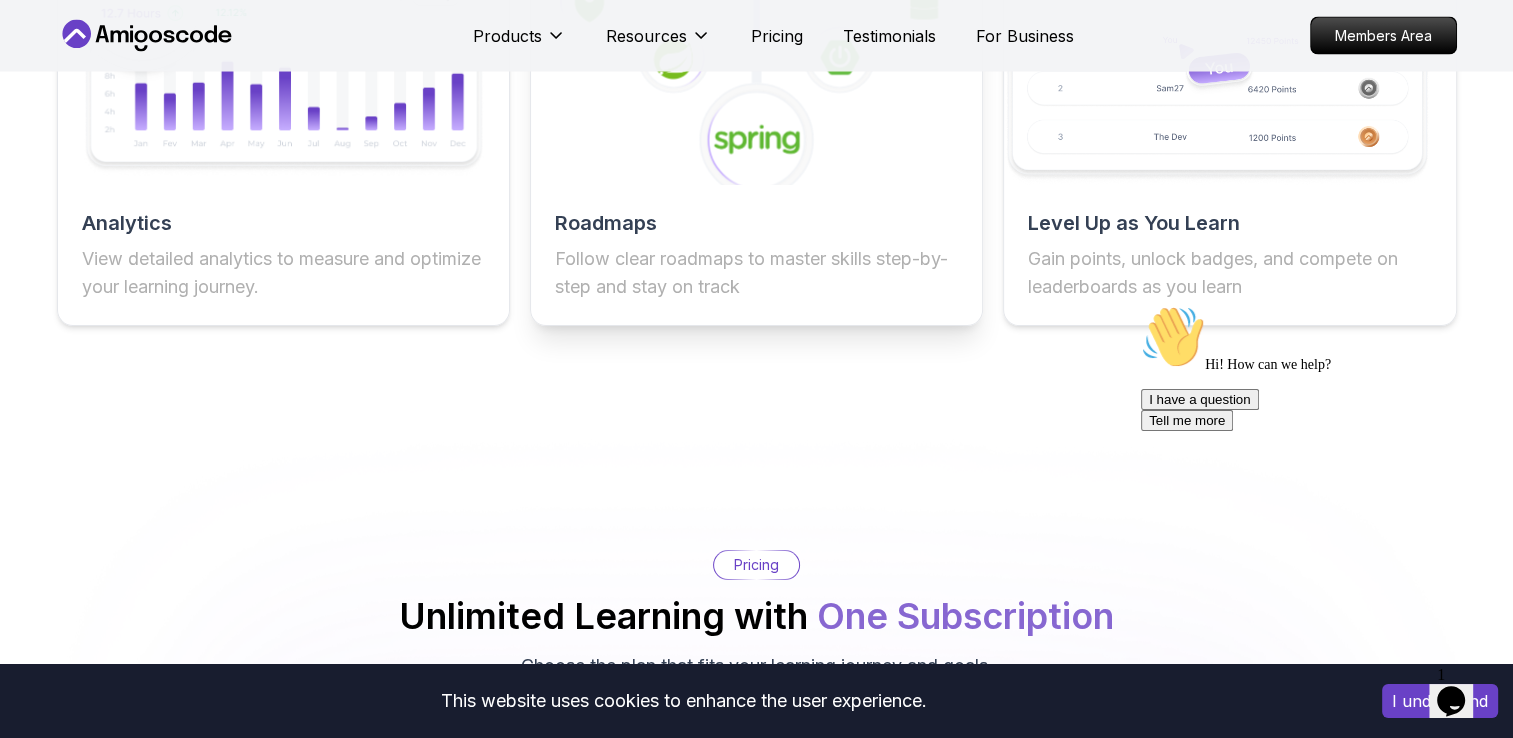 click on "Follow clear roadmaps to master skills step-by-step and stay on track" at bounding box center [756, 273] 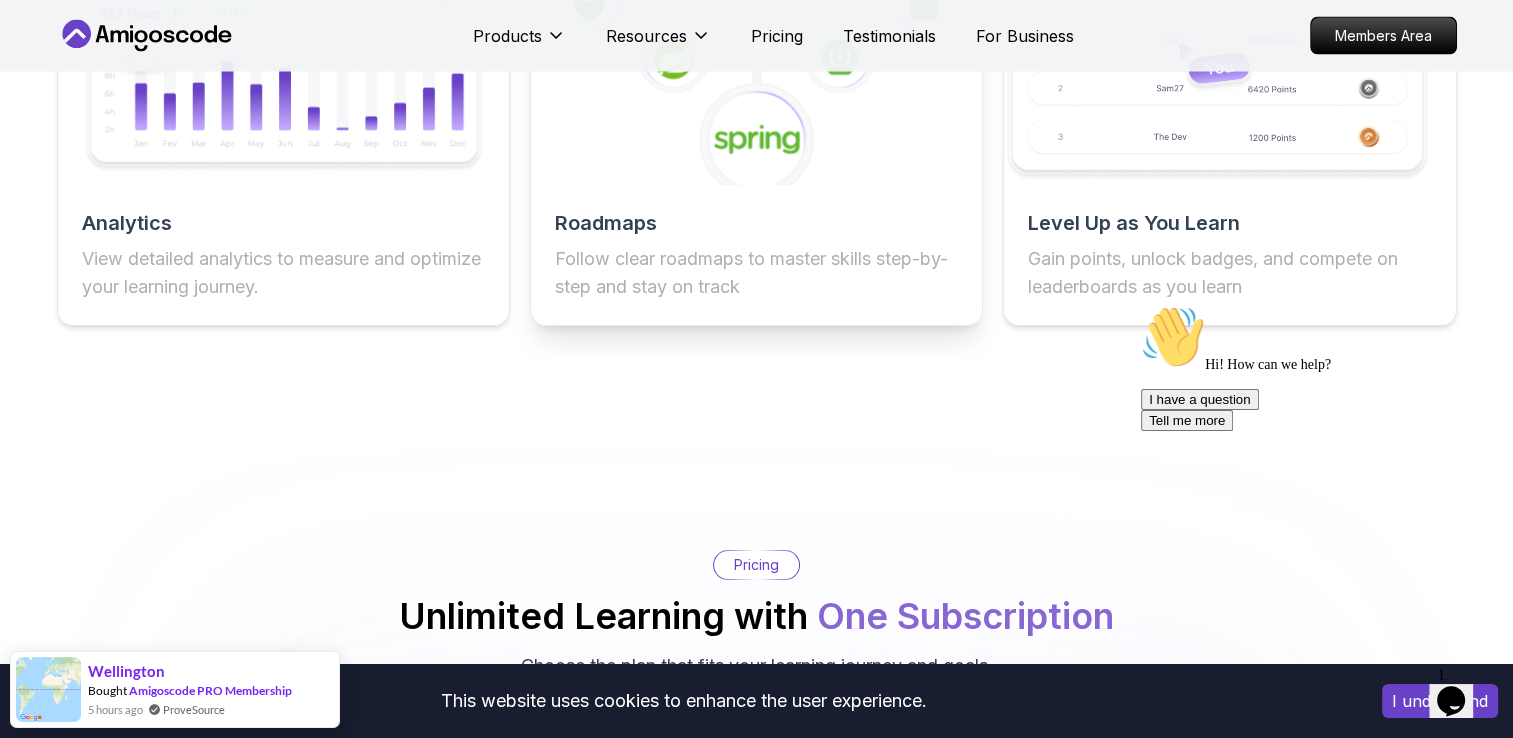 click on "Roadmaps" at bounding box center [756, 223] 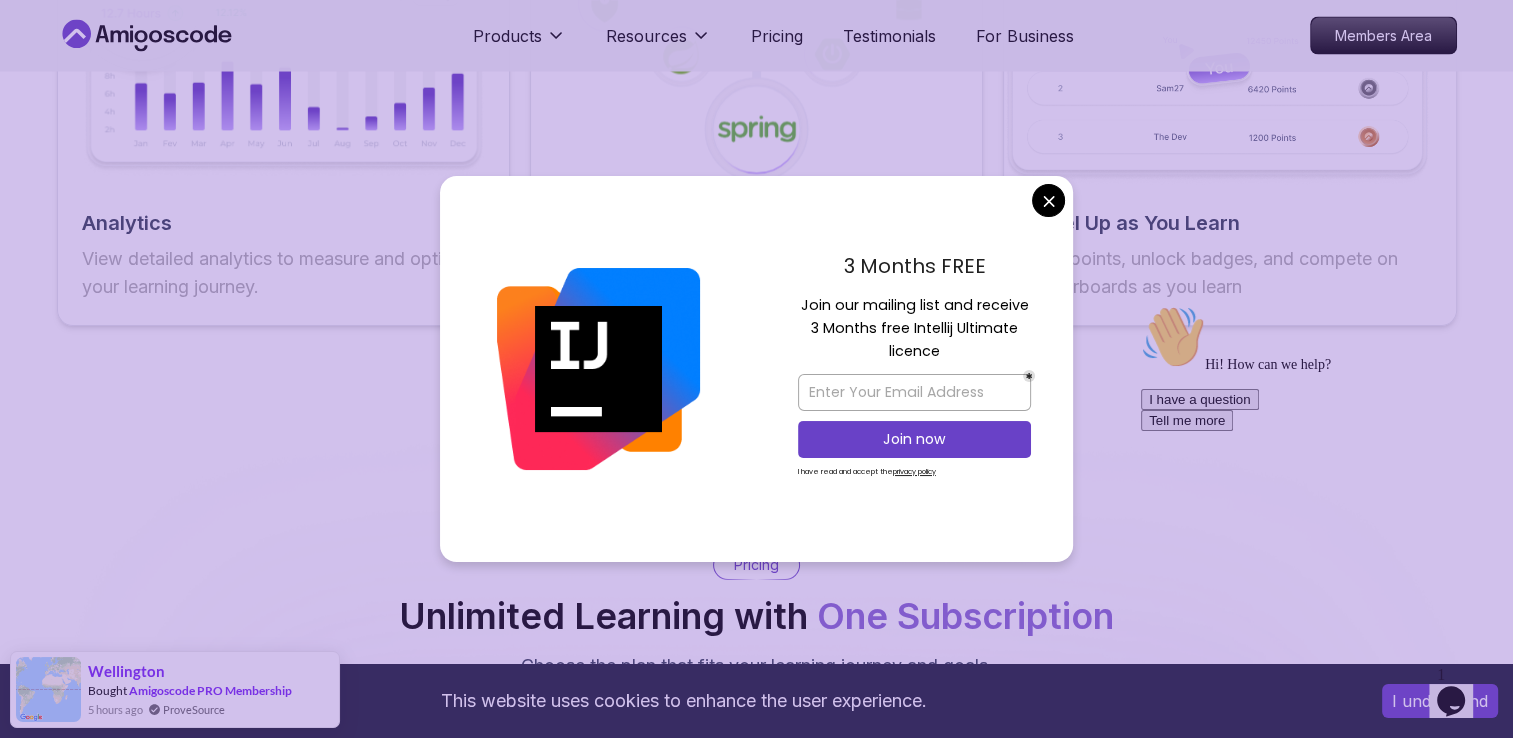 scroll, scrollTop: 5168, scrollLeft: 0, axis: vertical 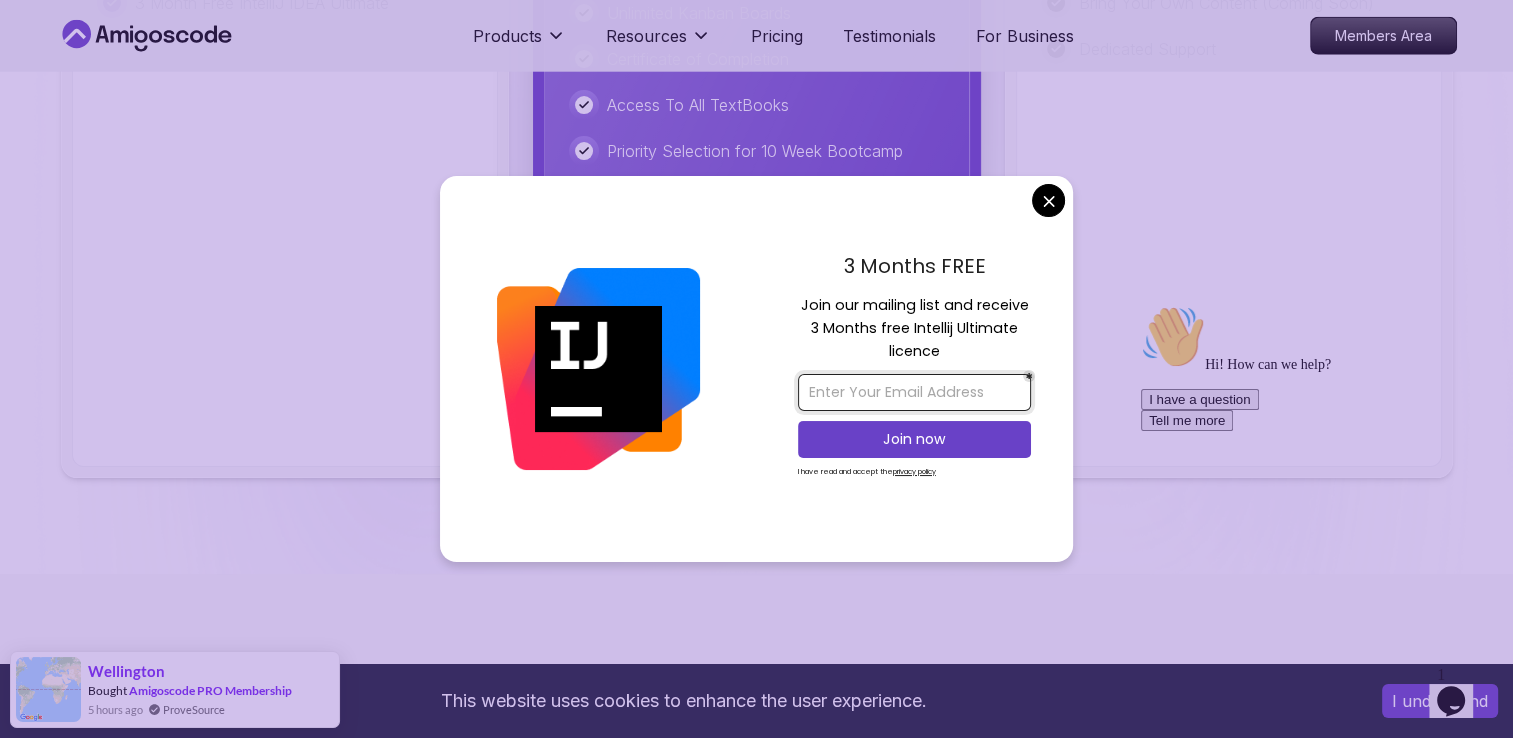 click at bounding box center (914, 392) 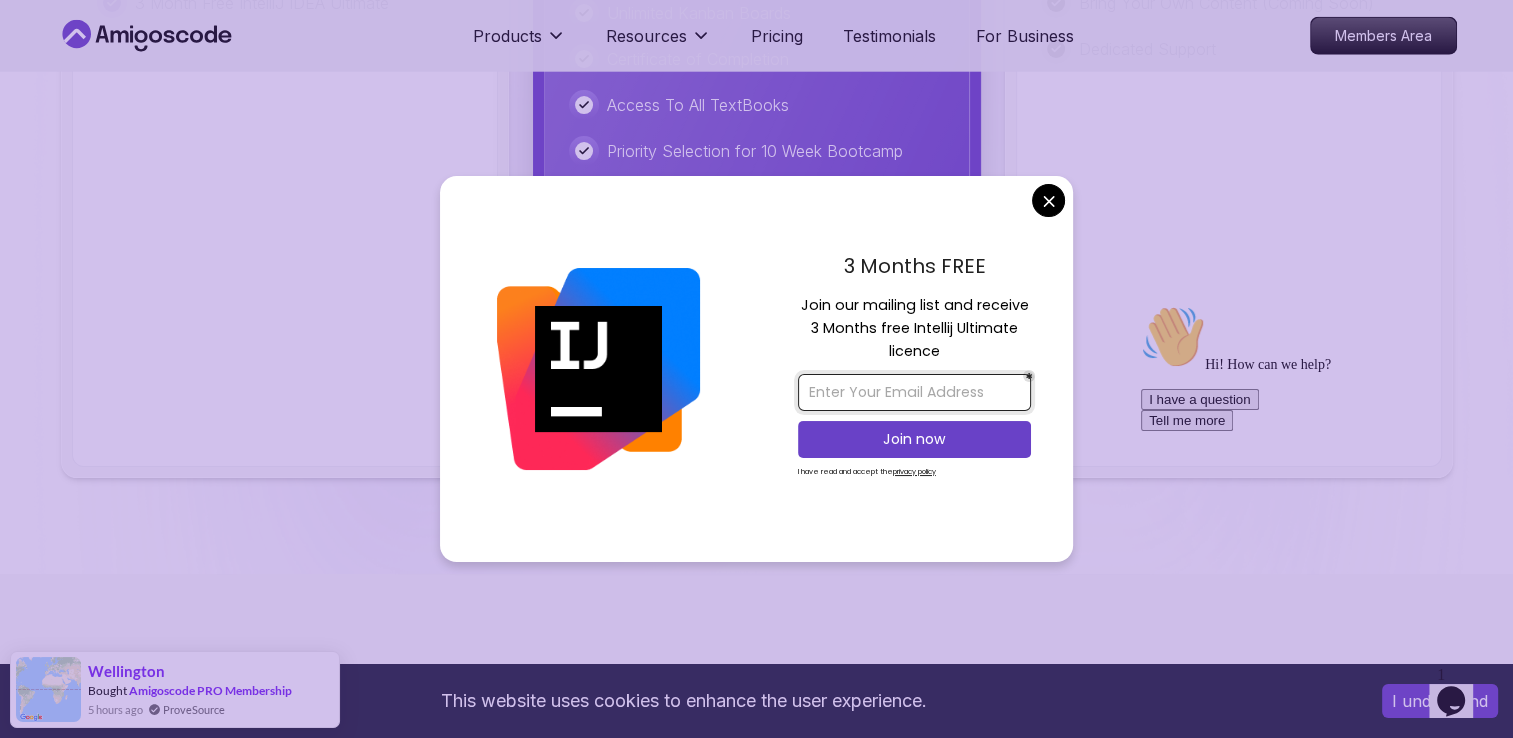type on "[USERNAME]@[DOMAIN]" 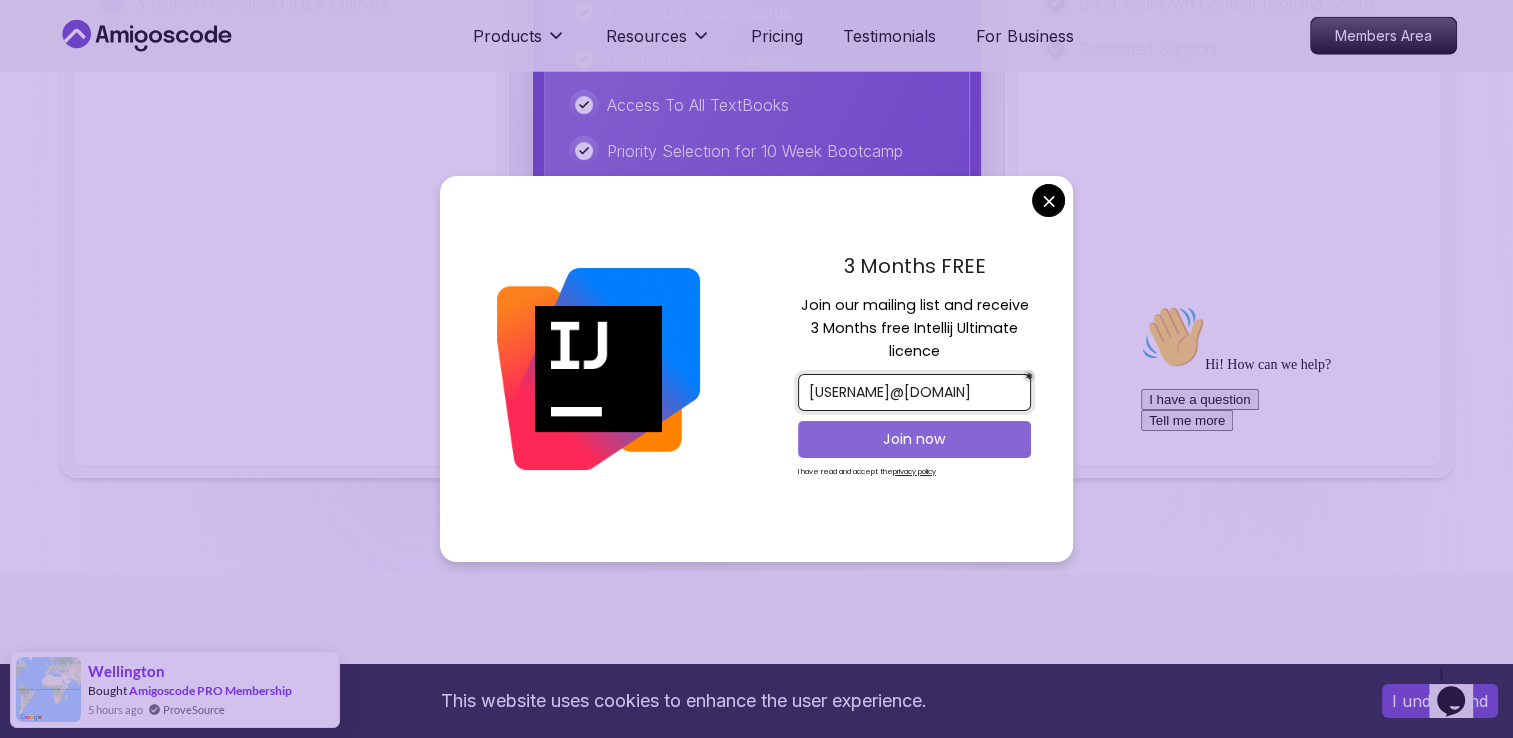 click on "Join now" at bounding box center (914, 439) 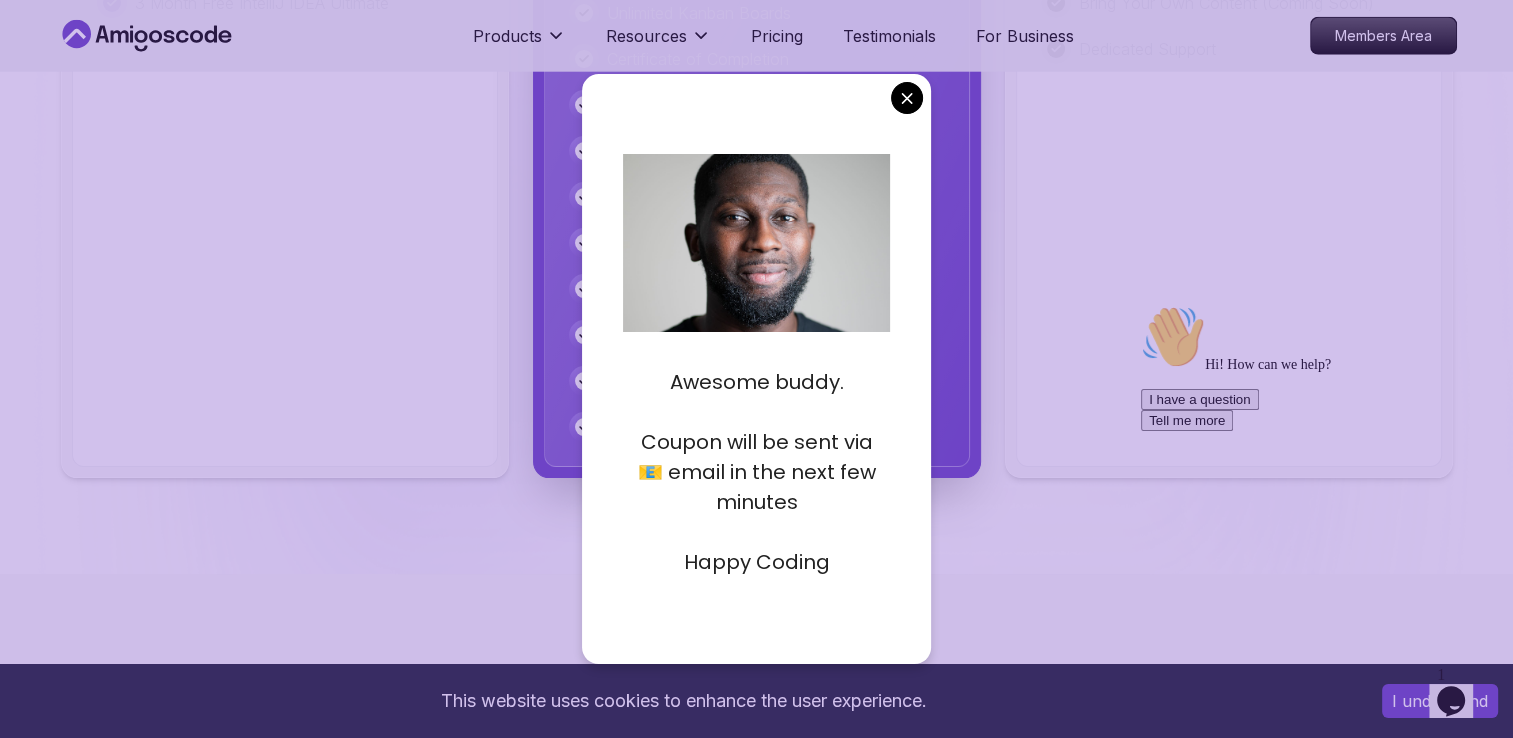 click on "This website uses cookies to enhance the user experience. I understand Products Resources Pricing Testimonials For Business Members Area Products Resources Pricing Testimonials For Business Members Area Jogh Long Spring Developer Advocate "Amigoscode Does a pretty good job, and consistently too, covering Spring and for that, I'm very Appreciative" The One-Stop Platform for   Developers Get unlimited access to coding   courses ,   Quizzes ,   Builds  and   Tools . Start your journey or level up your career with Amigoscode today! Start for Free https://amigoscode.com/dashboard OUR AMIGO STUDENTS WORK IN TOP COMPANIES Courses Builds Discover Amigoscode's Latest   Premium Courses! Get unlimited access to coding   courses ,   Quizzes ,   Builds  and   Tools . Start your journey or level up your career with Amigoscode today! Browse all  courses Advanced Spring Boot Pro Dive deep into Spring Boot with our advanced course, designed to take your skills from intermediate to expert level. NEW Spring Boot for Beginners" at bounding box center [756, 692] 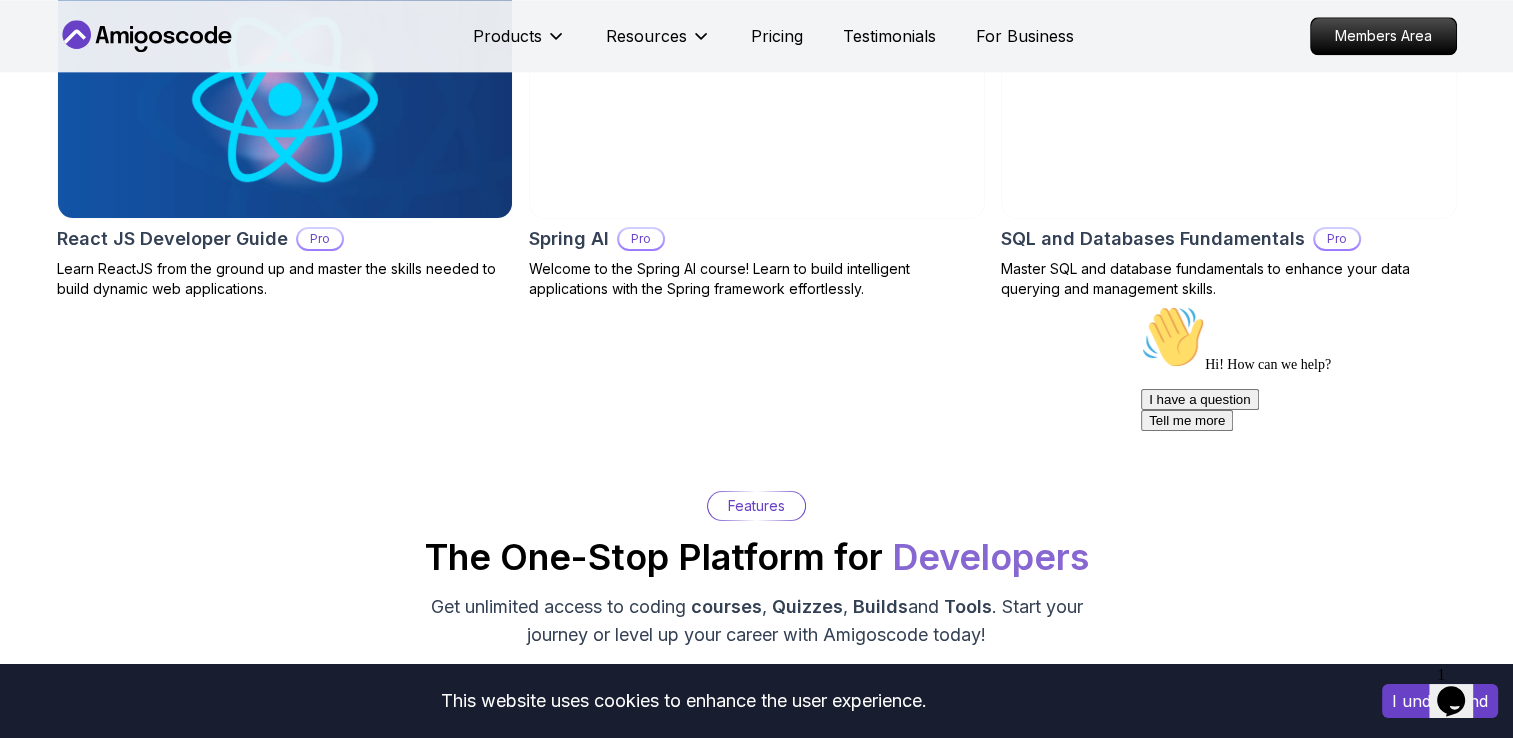 scroll, scrollTop: 1938, scrollLeft: 0, axis: vertical 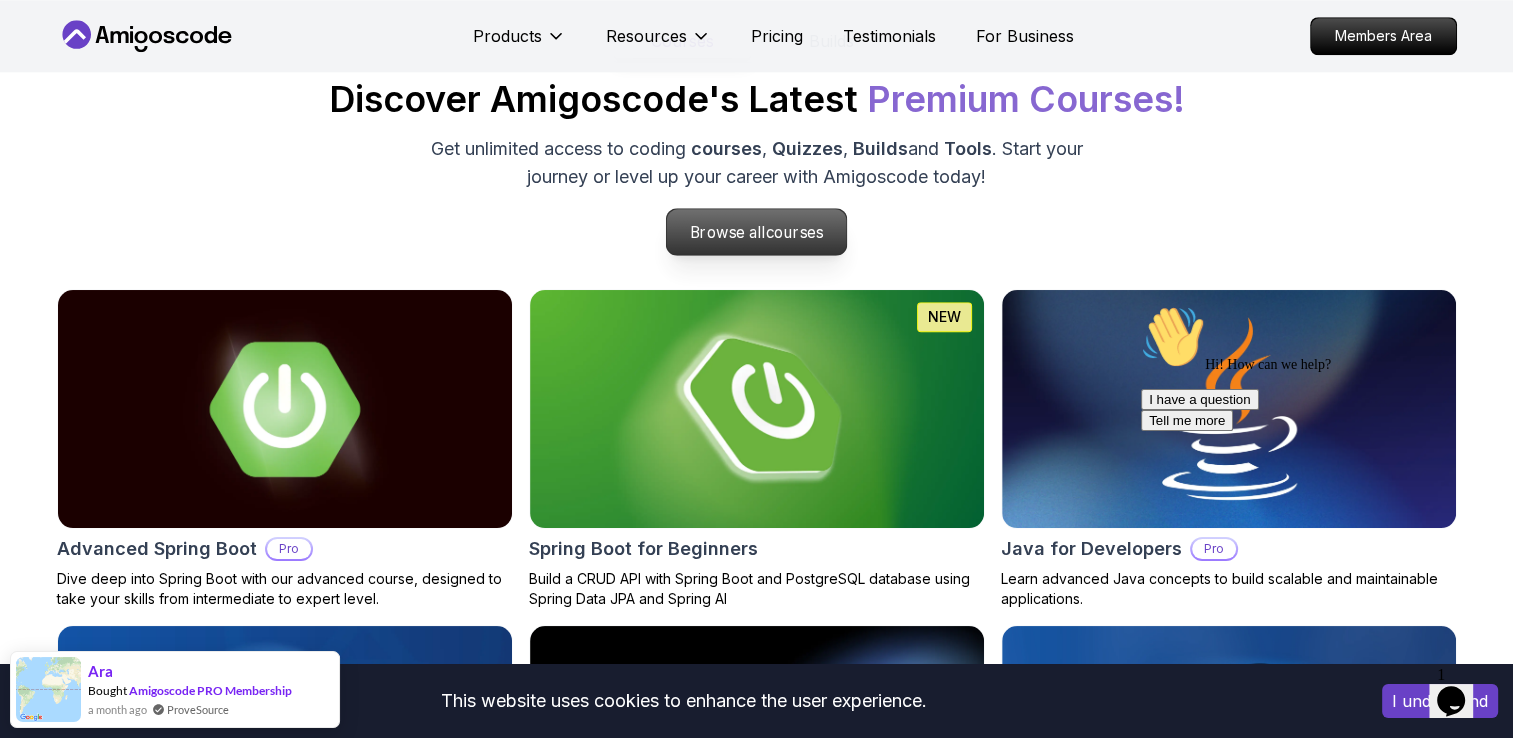 click on "Browse all  courses" at bounding box center (757, 232) 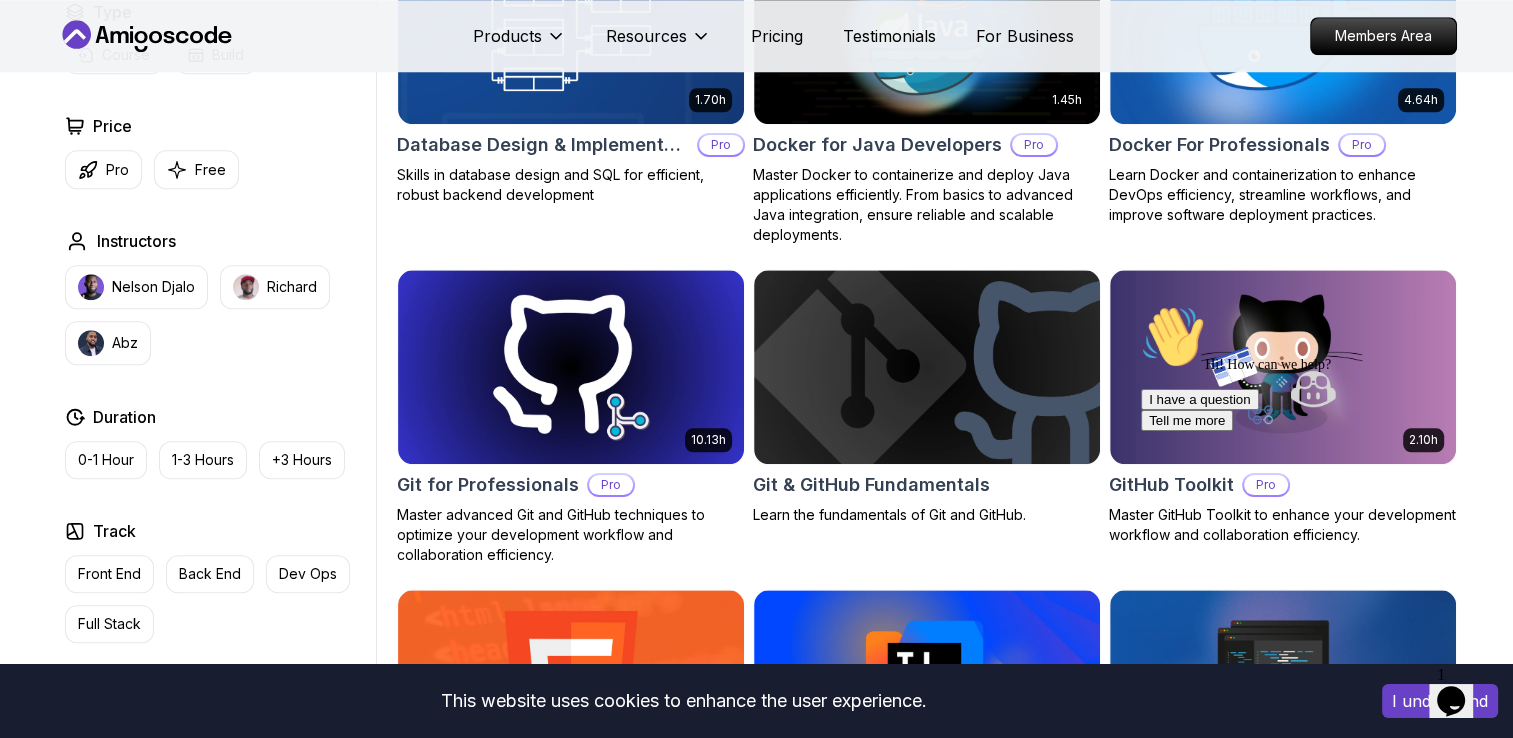 scroll, scrollTop: 0, scrollLeft: 0, axis: both 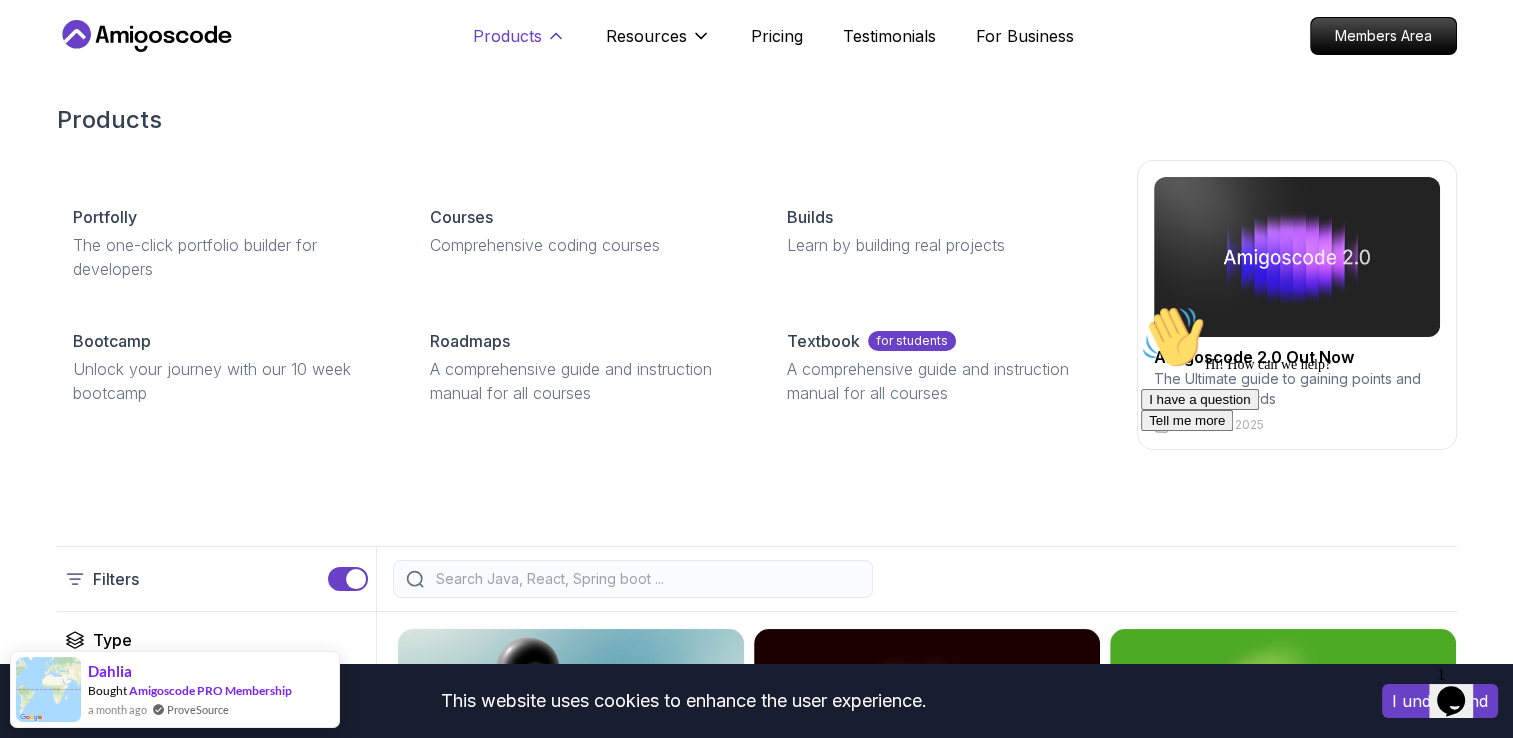 click on "Products" at bounding box center [507, 36] 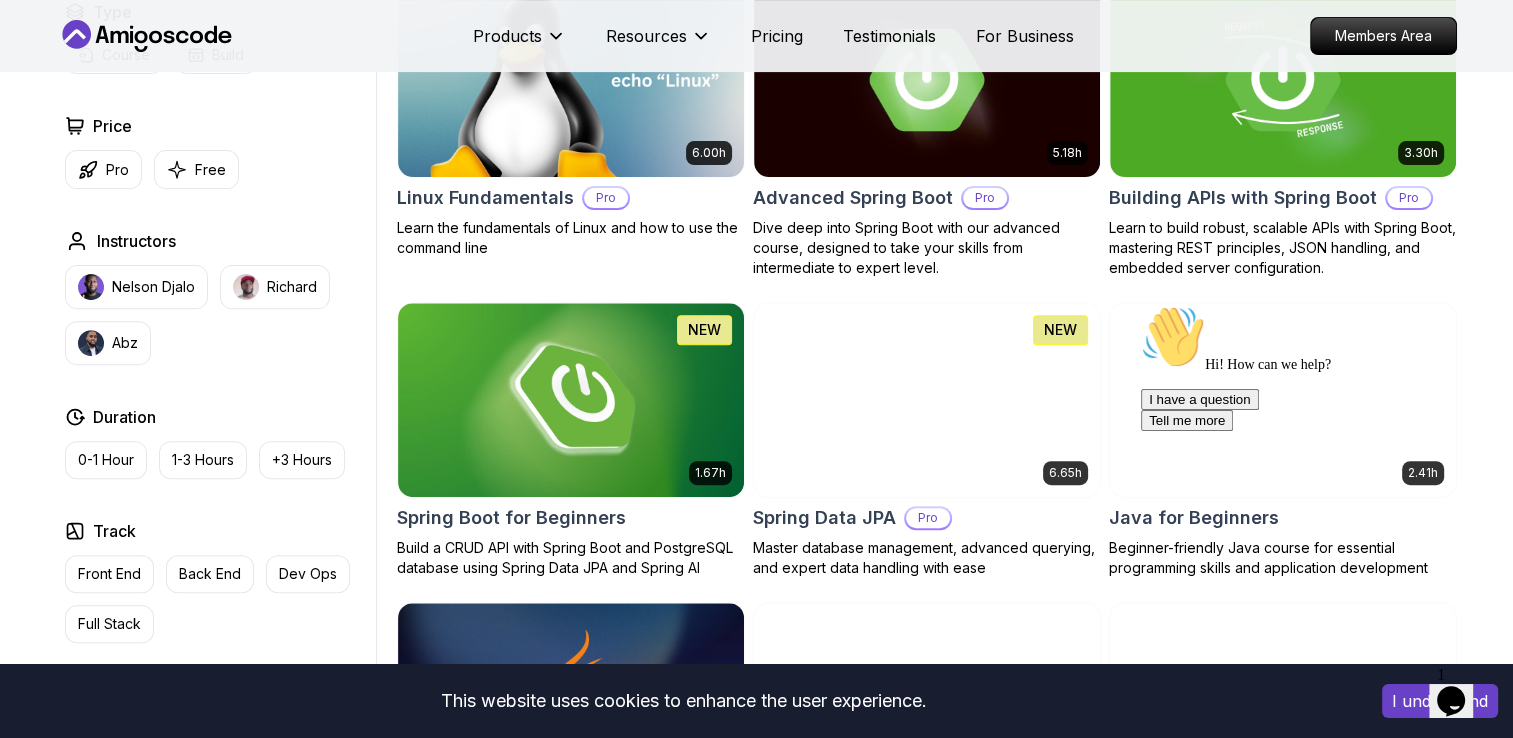 scroll, scrollTop: 0, scrollLeft: 0, axis: both 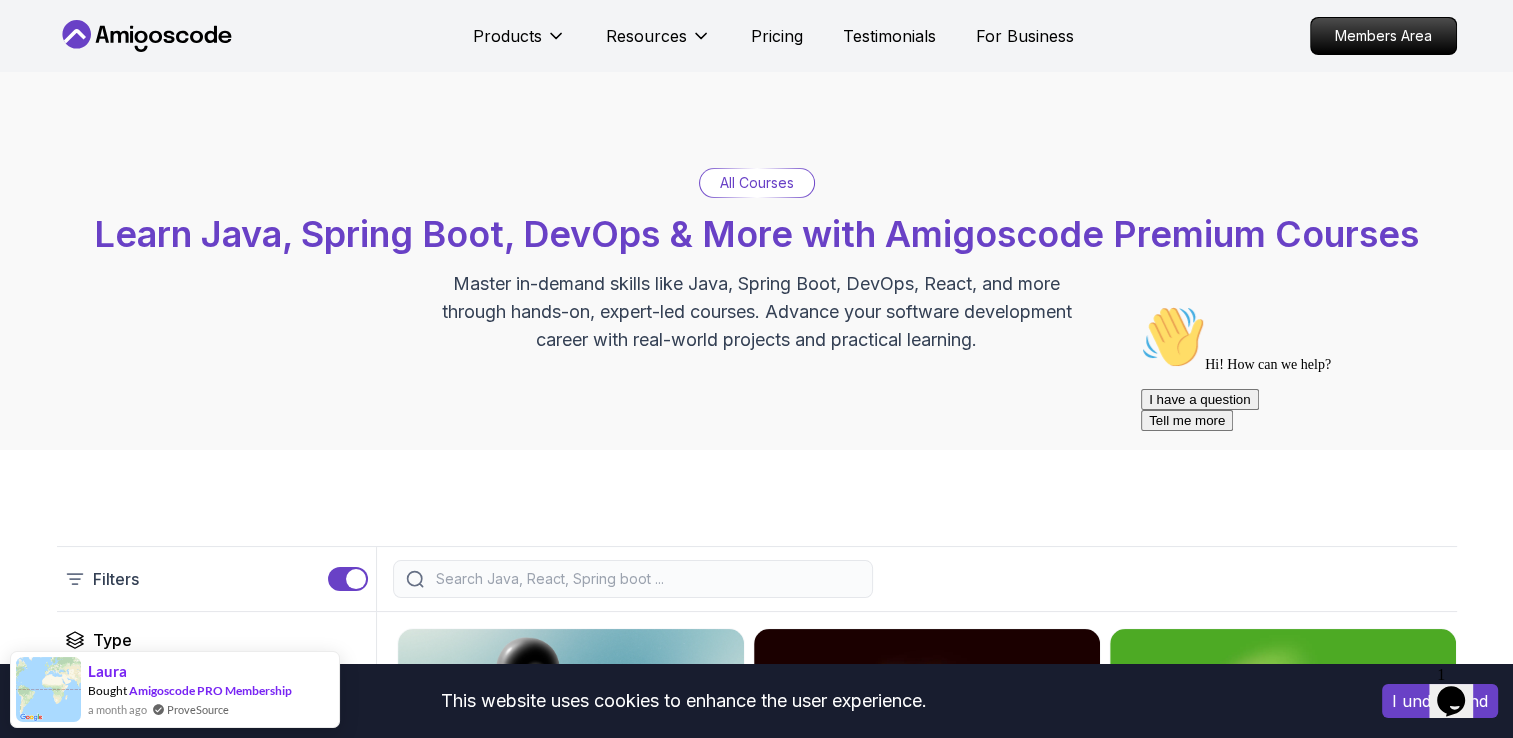 click on "Learn Java, Spring Boot, DevOps & More with Amigoscode Premium Courses" at bounding box center (756, 234) 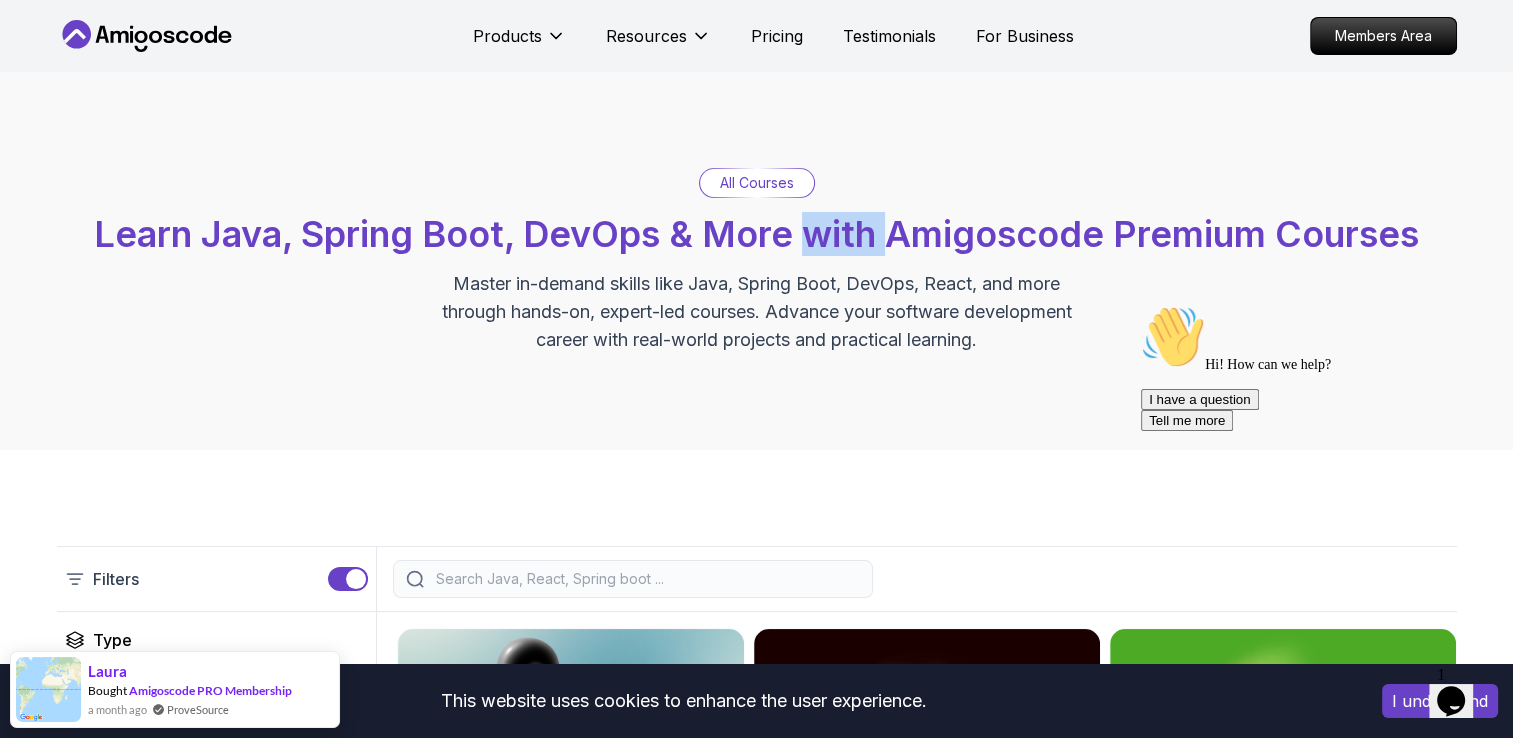 click on "Learn Java, Spring Boot, DevOps & More with Amigoscode Premium Courses" at bounding box center (756, 234) 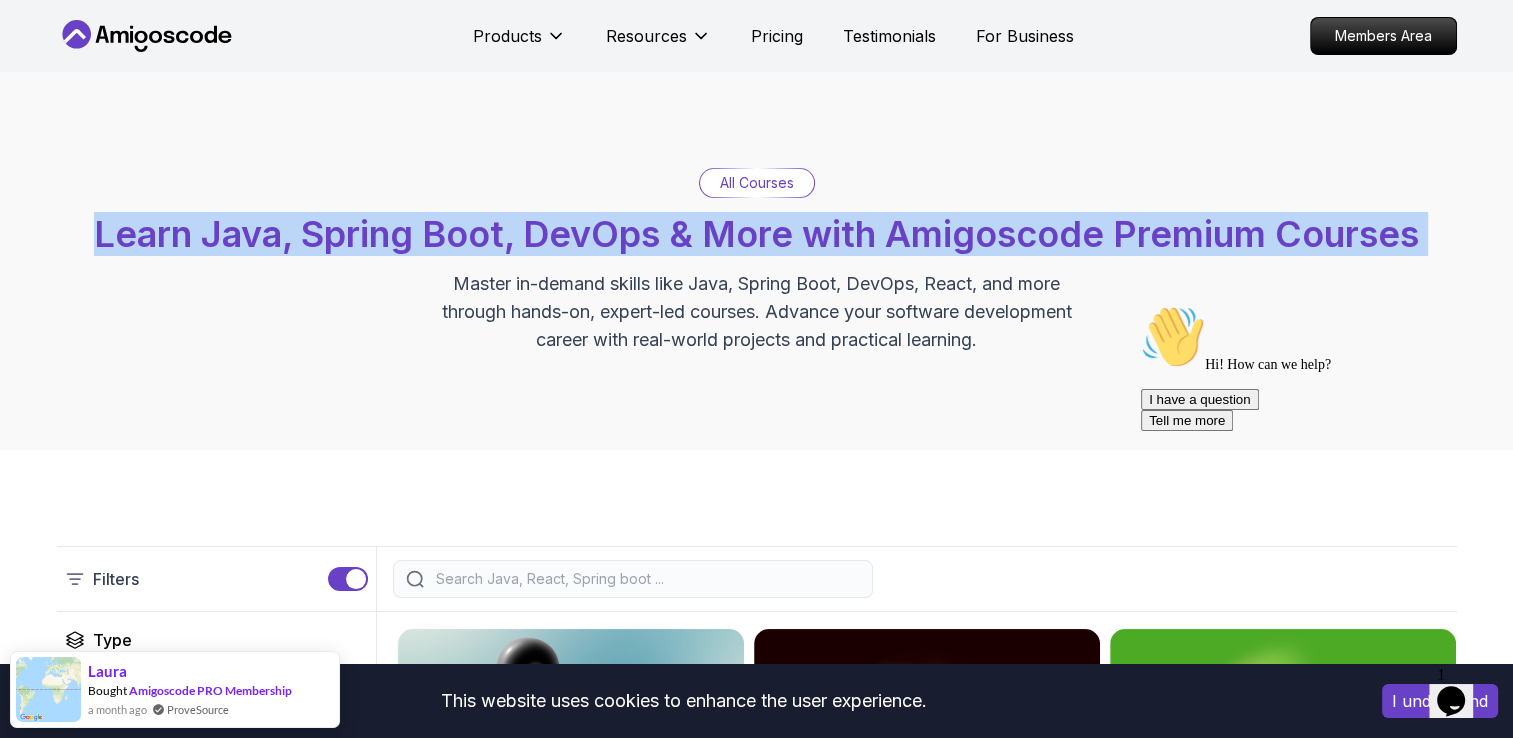 click on "Learn Java, Spring Boot, DevOps & More with Amigoscode Premium Courses" at bounding box center (756, 234) 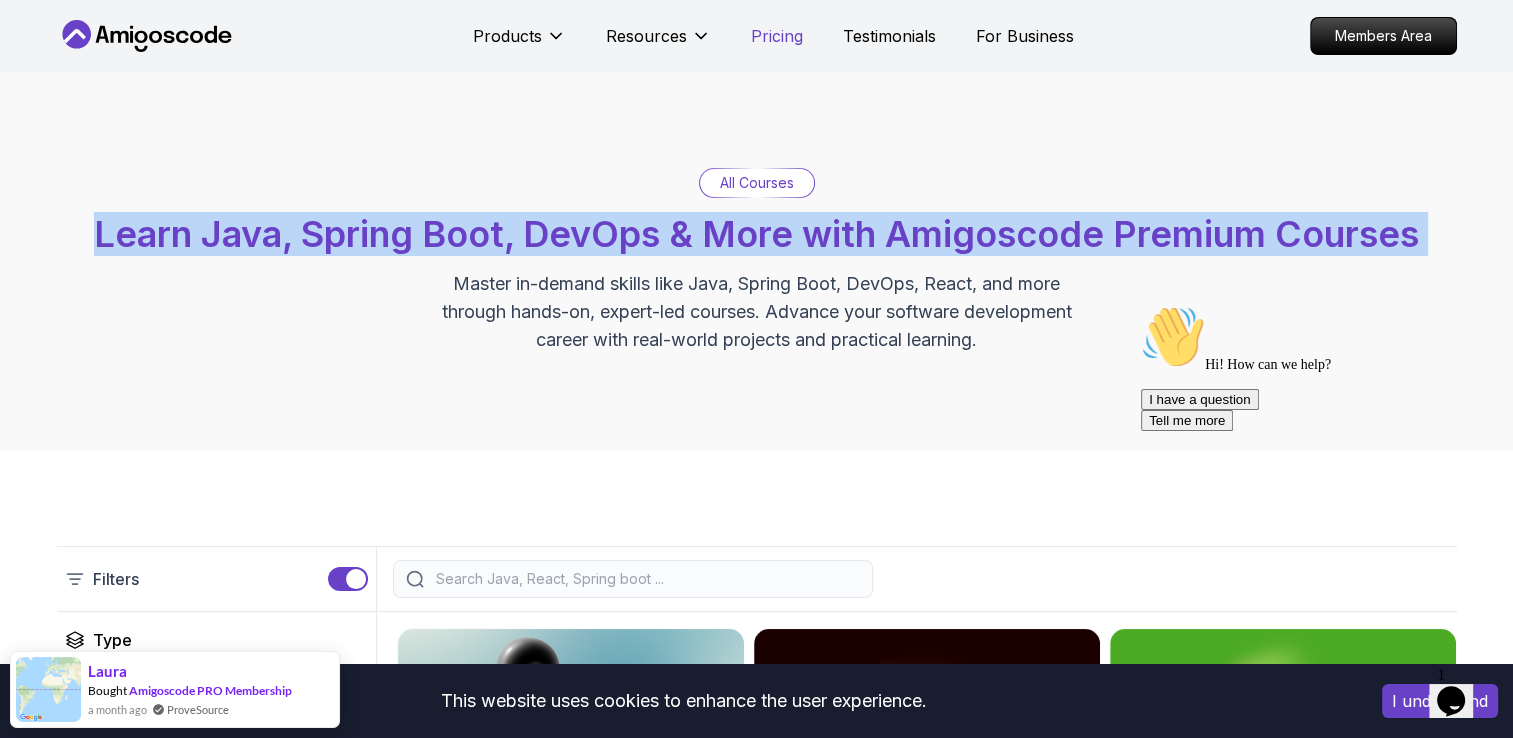 click on "Pricing" at bounding box center [777, 36] 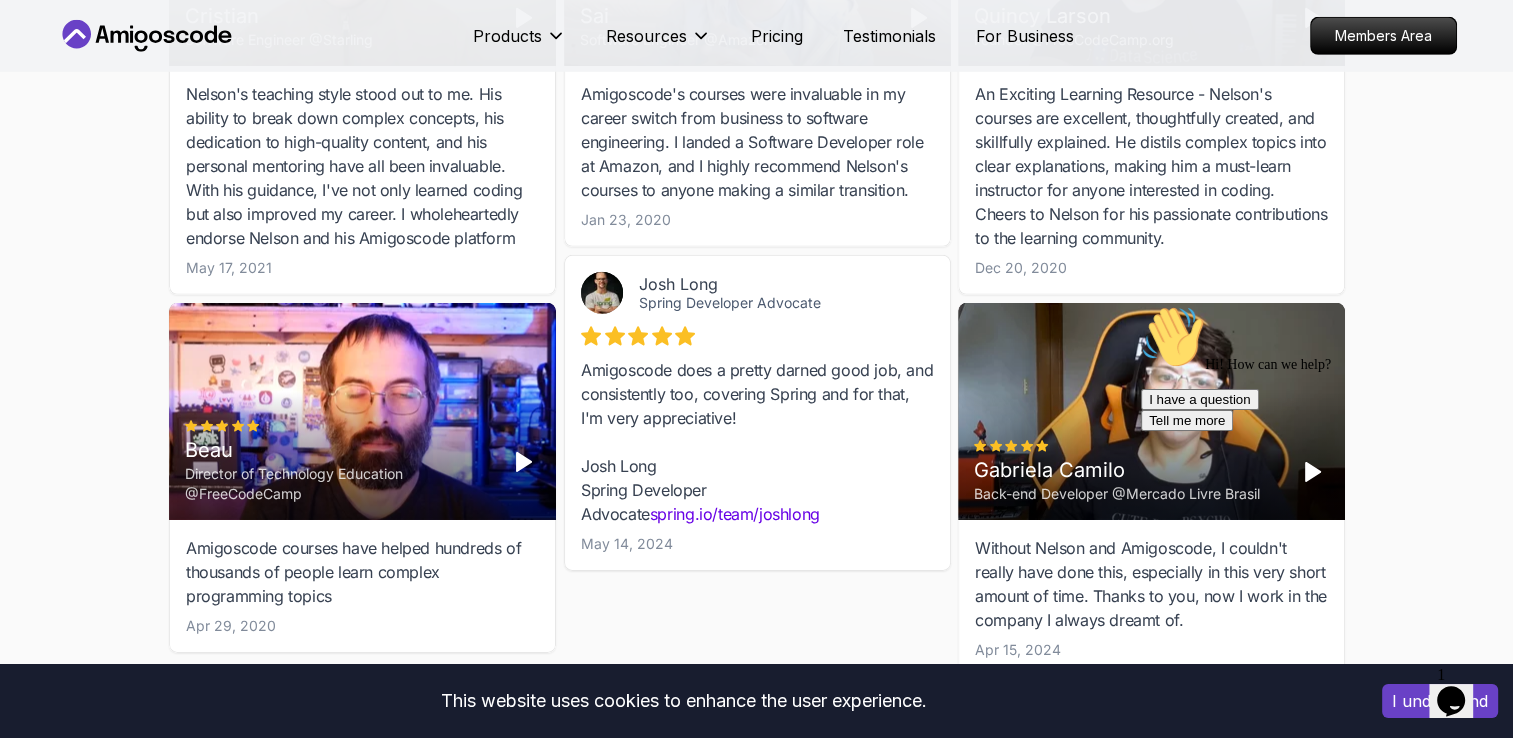 scroll, scrollTop: 7525, scrollLeft: 0, axis: vertical 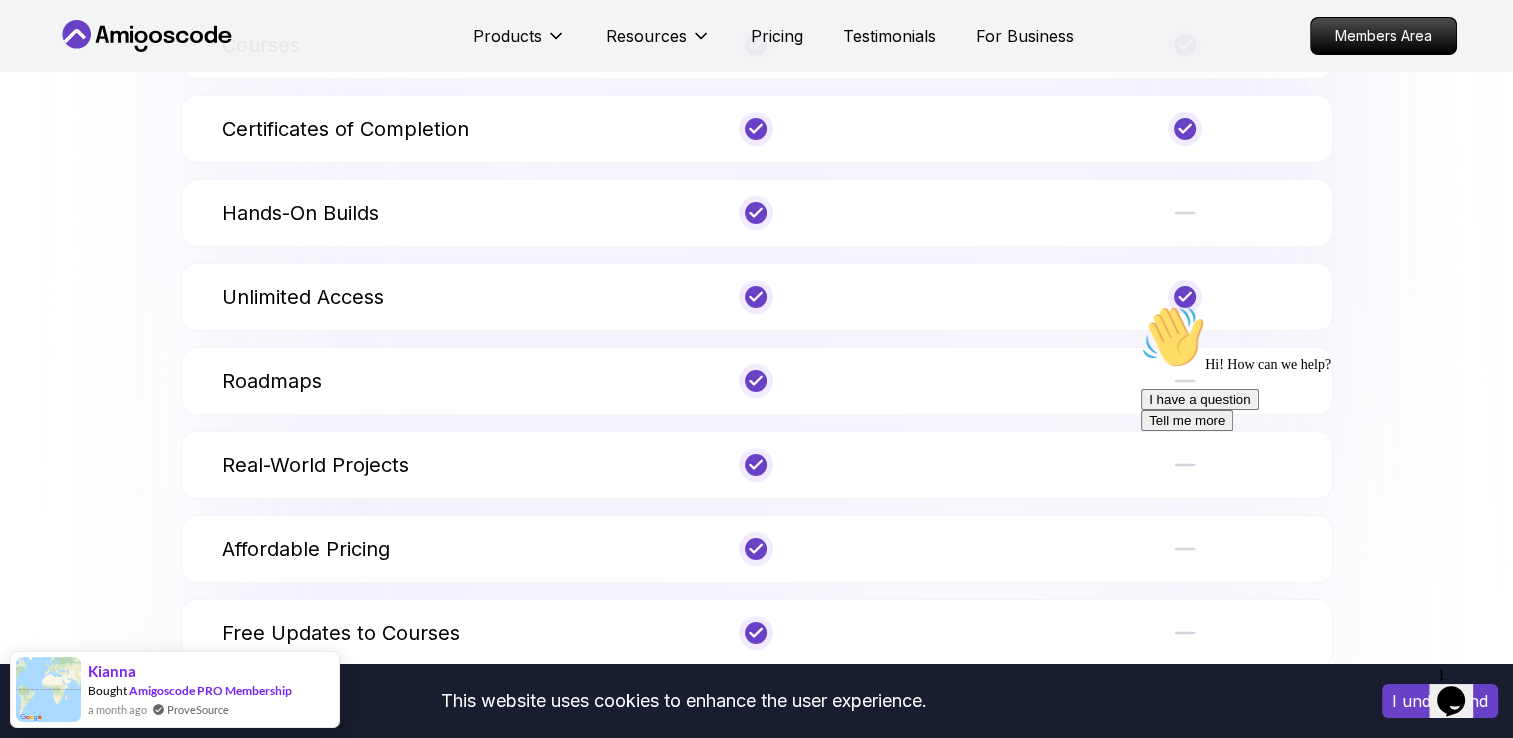 click on "Roadmaps" at bounding box center (392, 381) 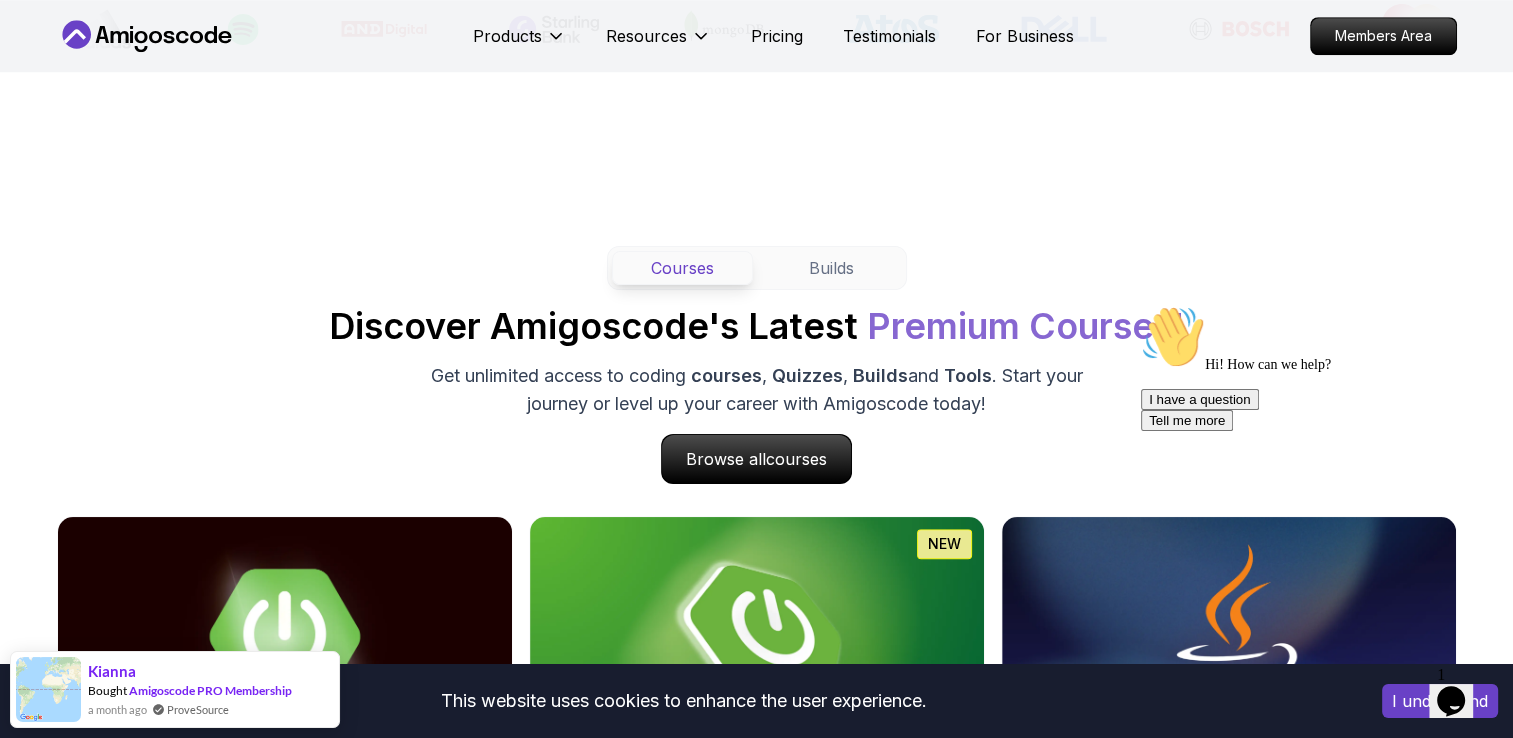 scroll, scrollTop: 0, scrollLeft: 0, axis: both 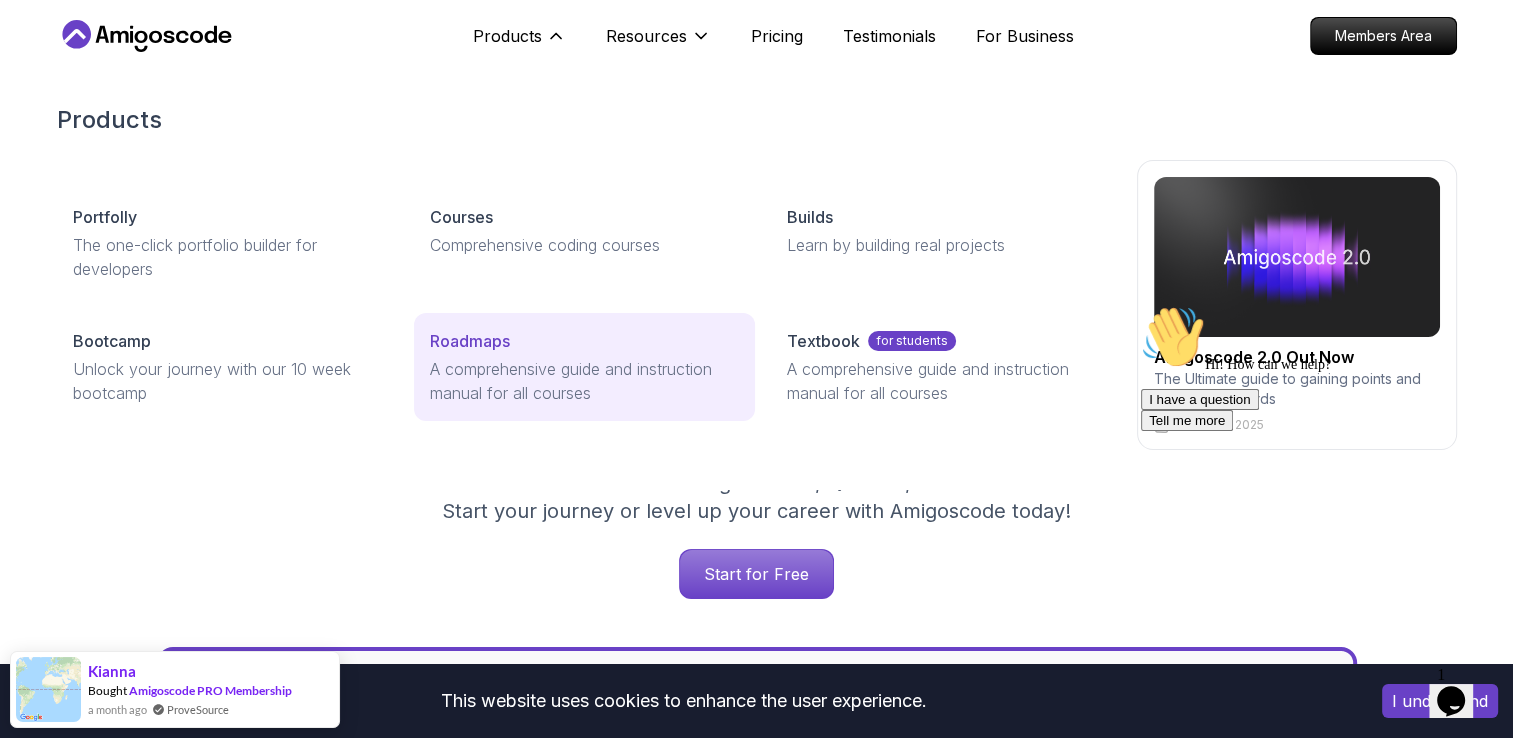 click on "Roadmaps" at bounding box center [470, 341] 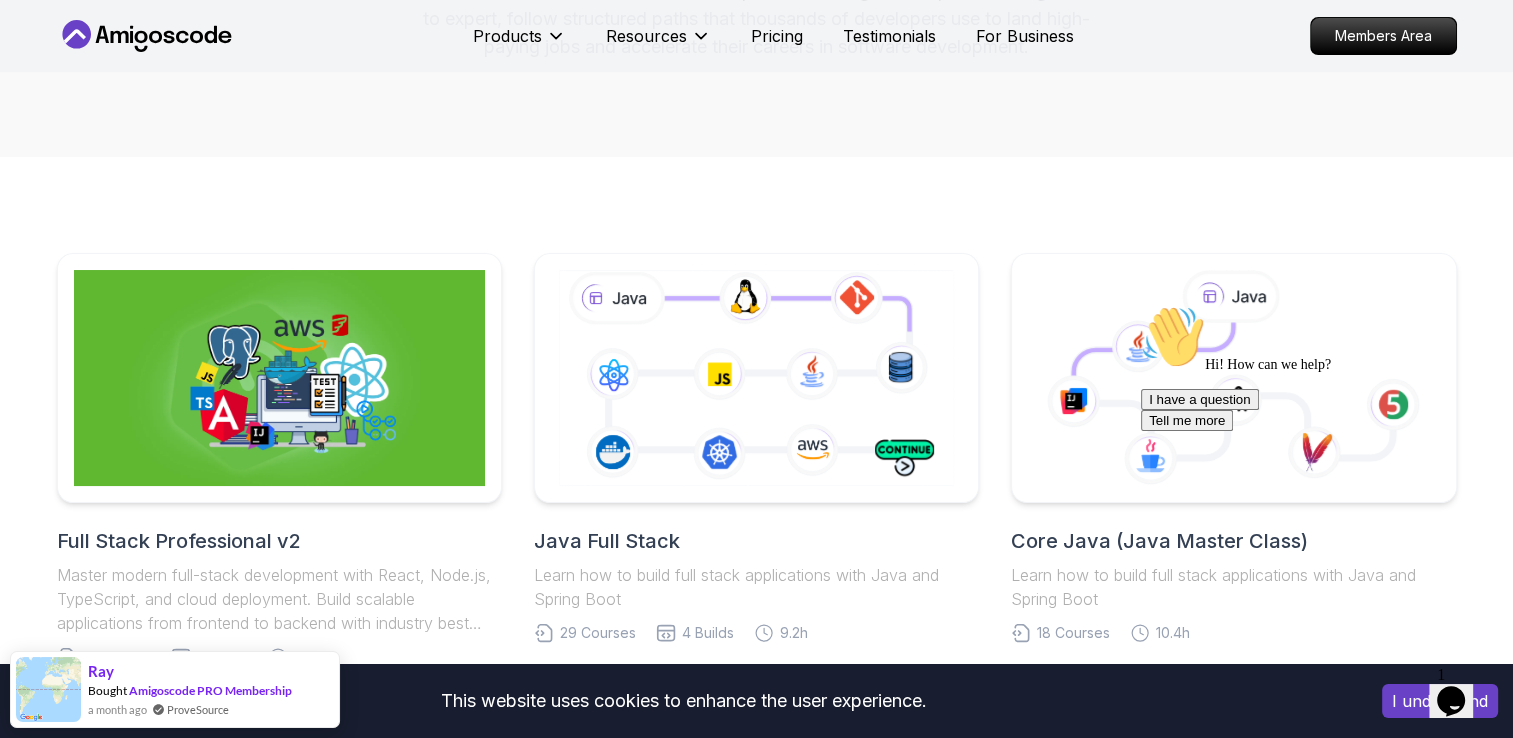 scroll, scrollTop: 940, scrollLeft: 0, axis: vertical 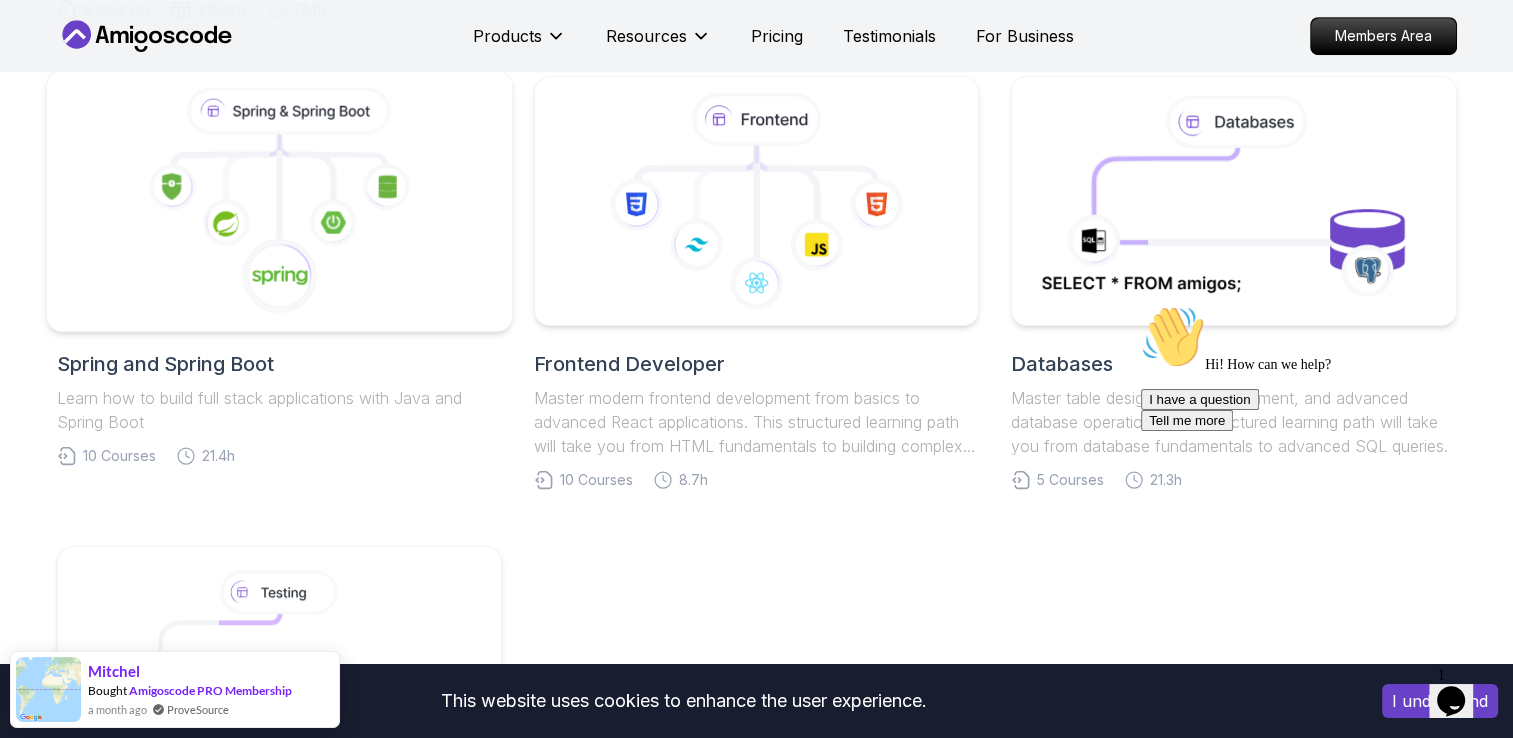 click 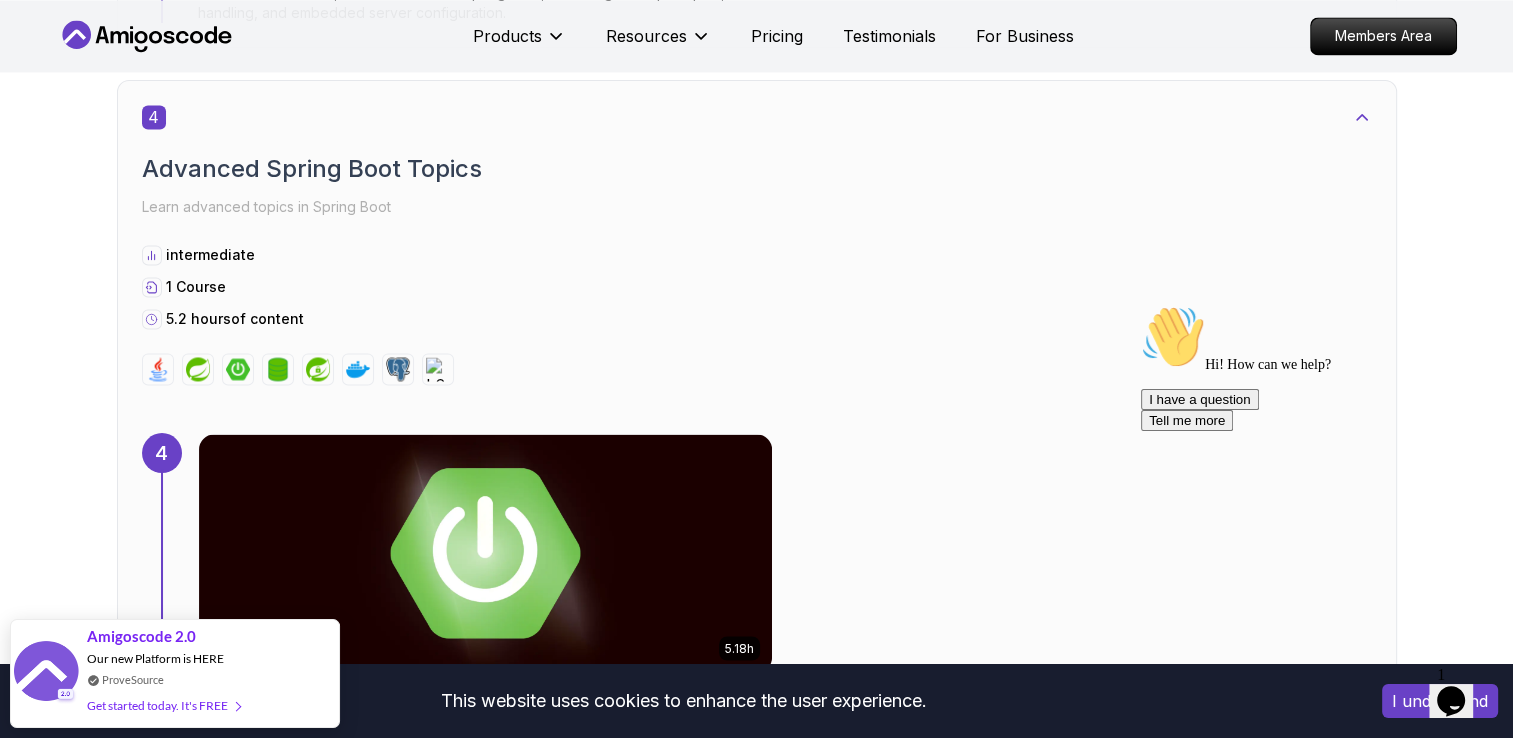 scroll, scrollTop: 0, scrollLeft: 0, axis: both 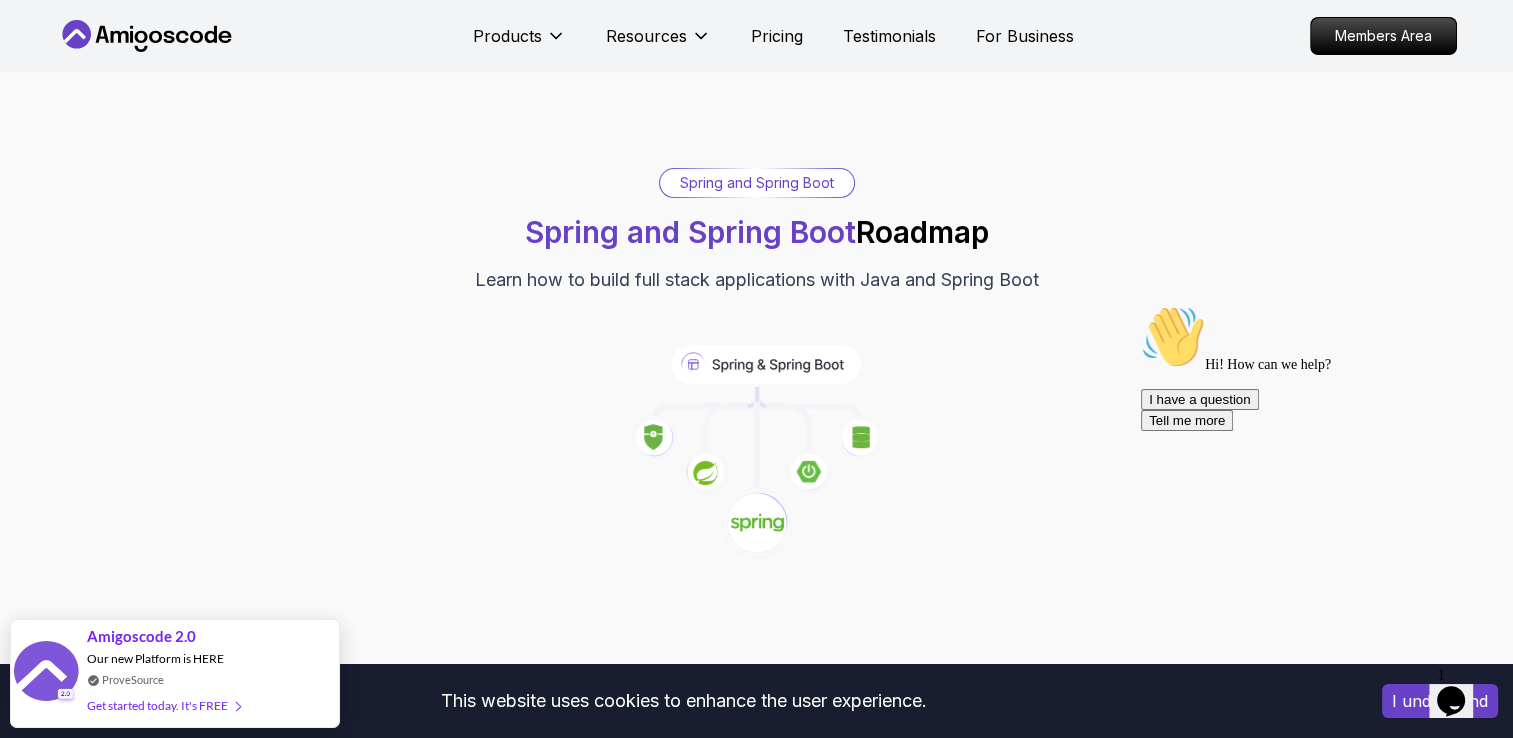 click on "Spring and Spring Boot Spring and Spring Boot Roadmap Learn how to build full stack applications with Java and Spring Boot" at bounding box center [757, 231] 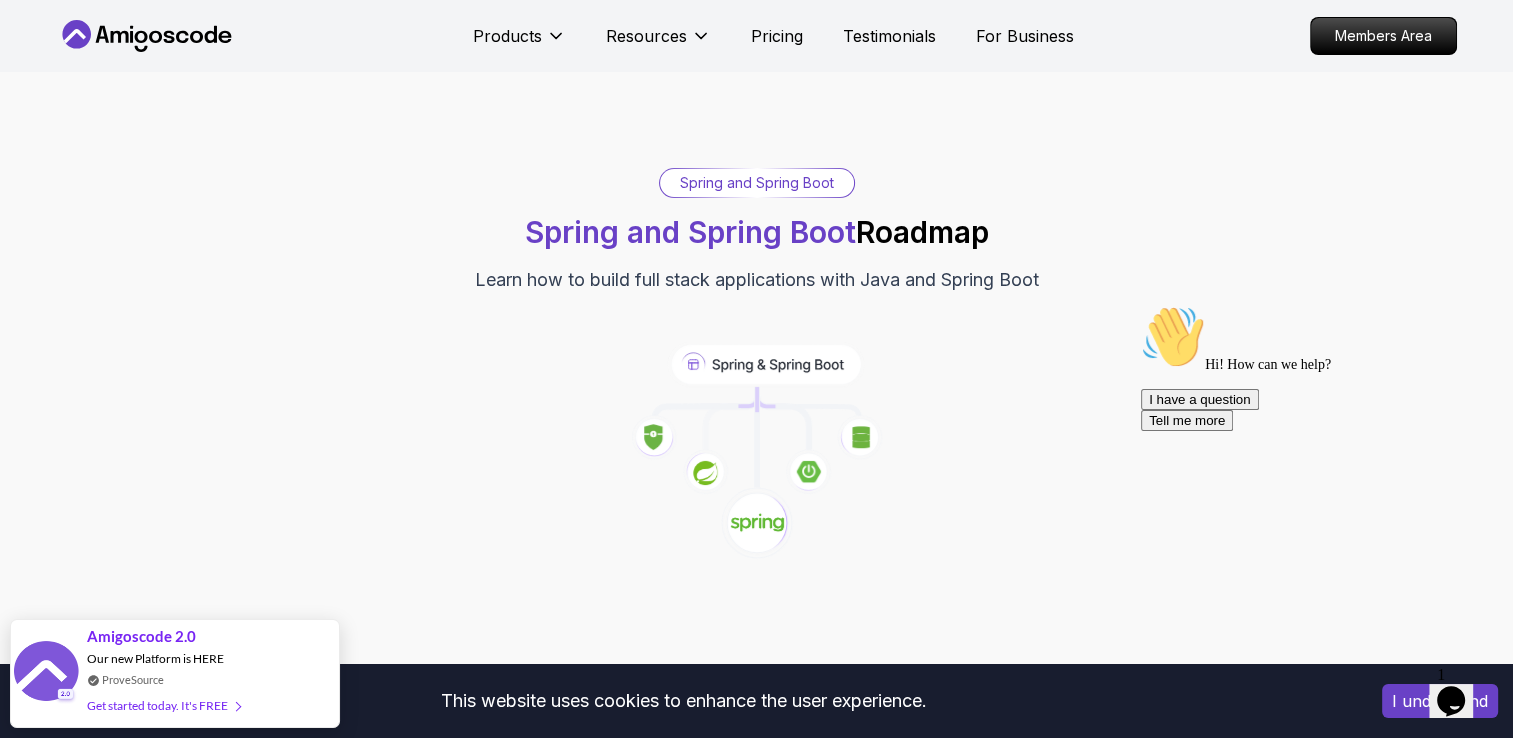 click on "Spring and Spring Boot" at bounding box center [757, 183] 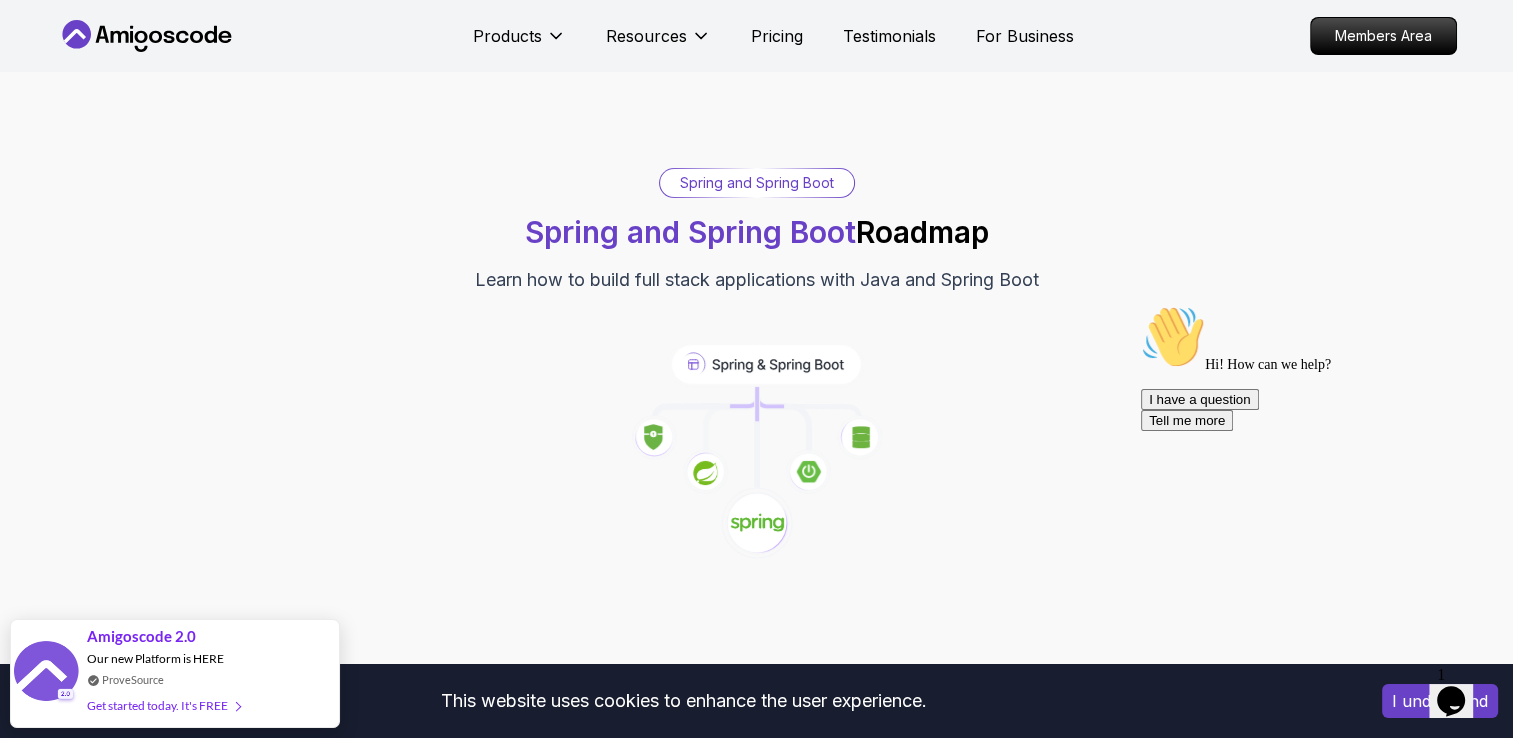 scroll, scrollTop: 1292, scrollLeft: 0, axis: vertical 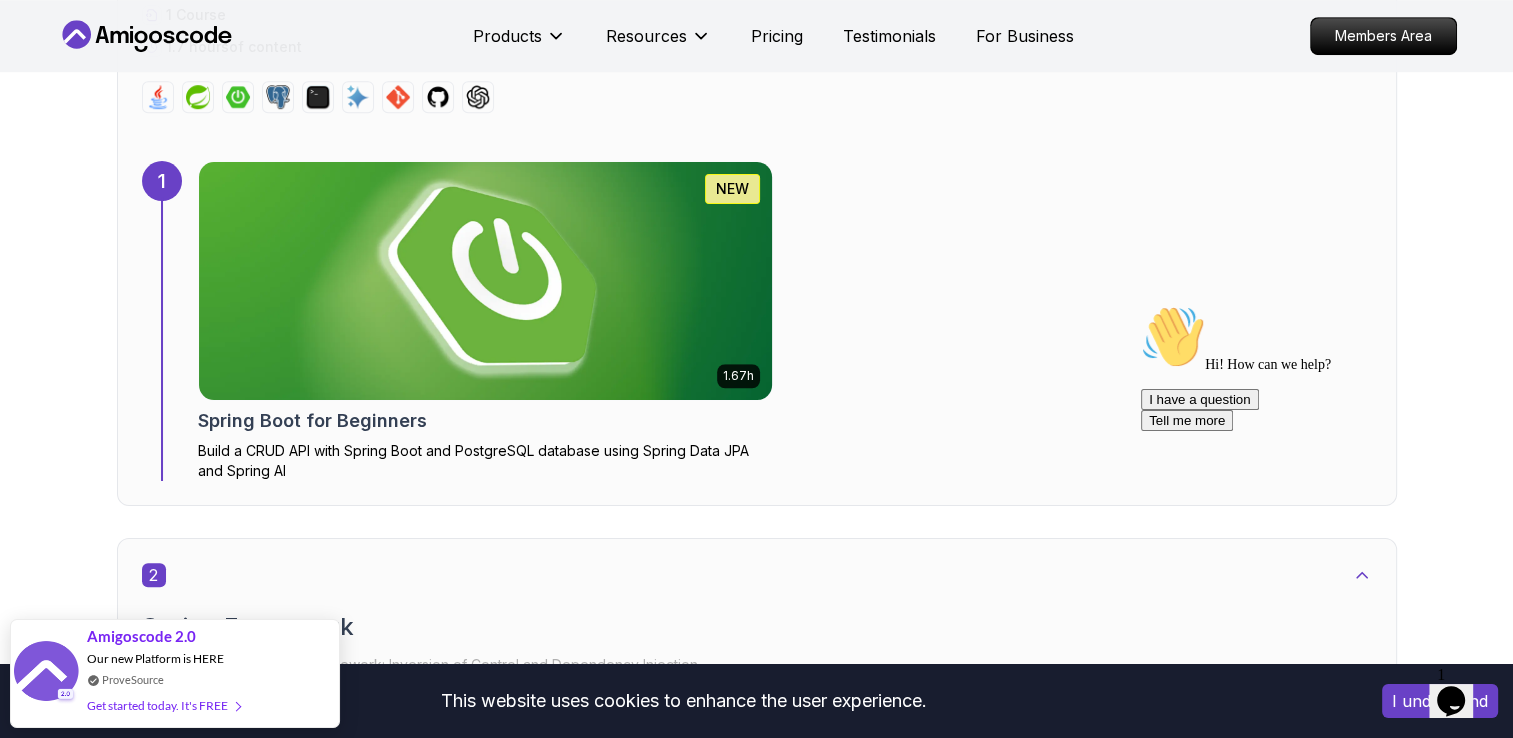 click at bounding box center (485, 281) 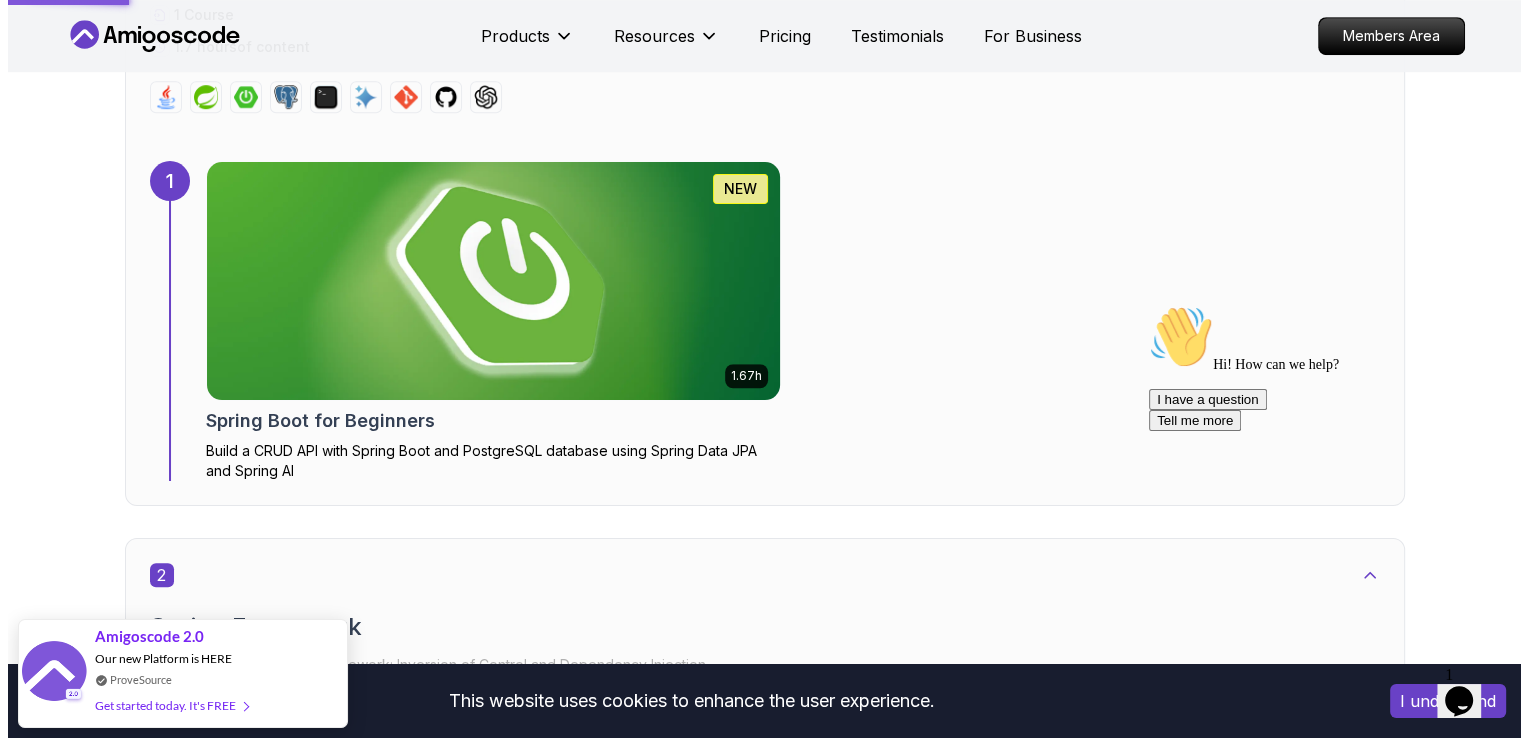 scroll, scrollTop: 0, scrollLeft: 0, axis: both 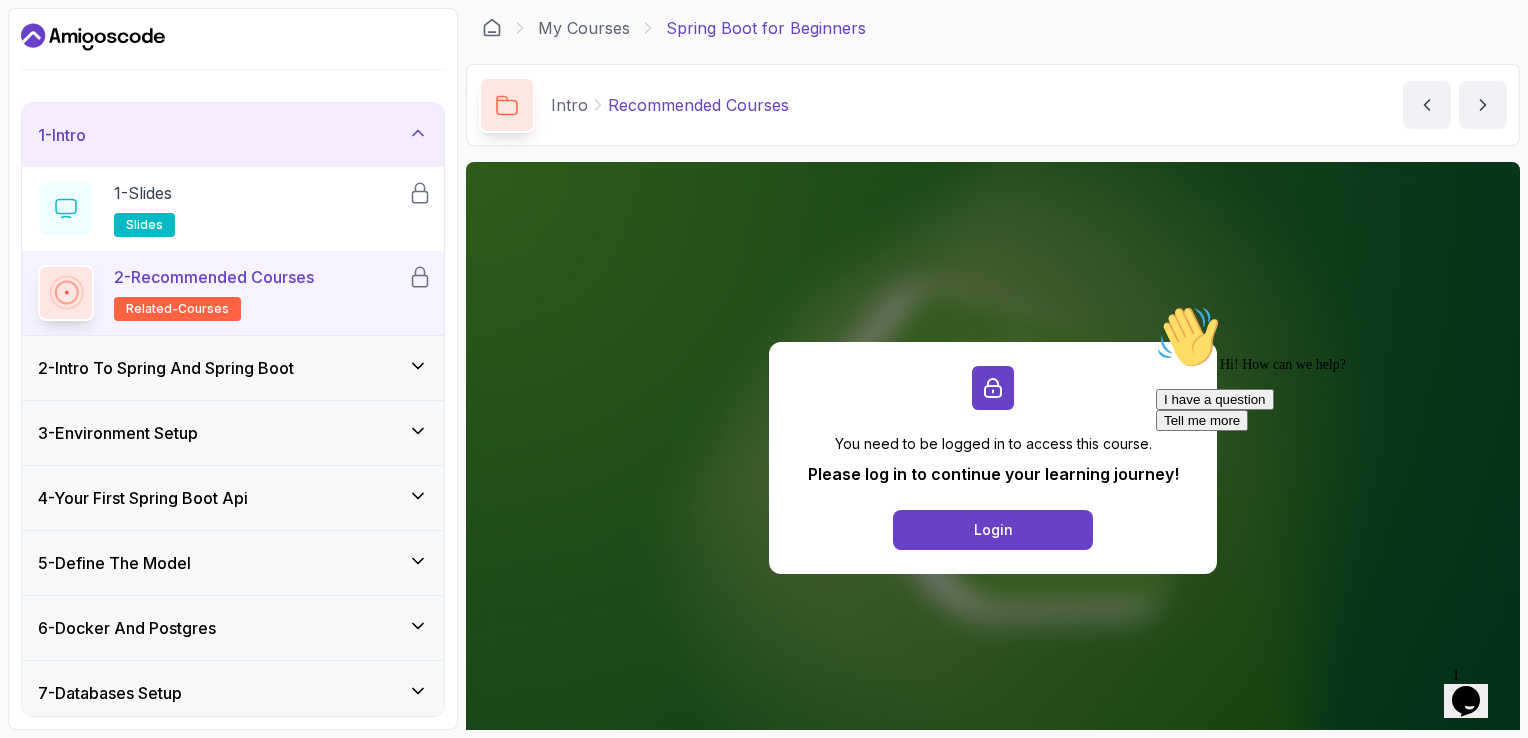 click on "2  -  Intro To Spring And Spring Boot" at bounding box center [233, 368] 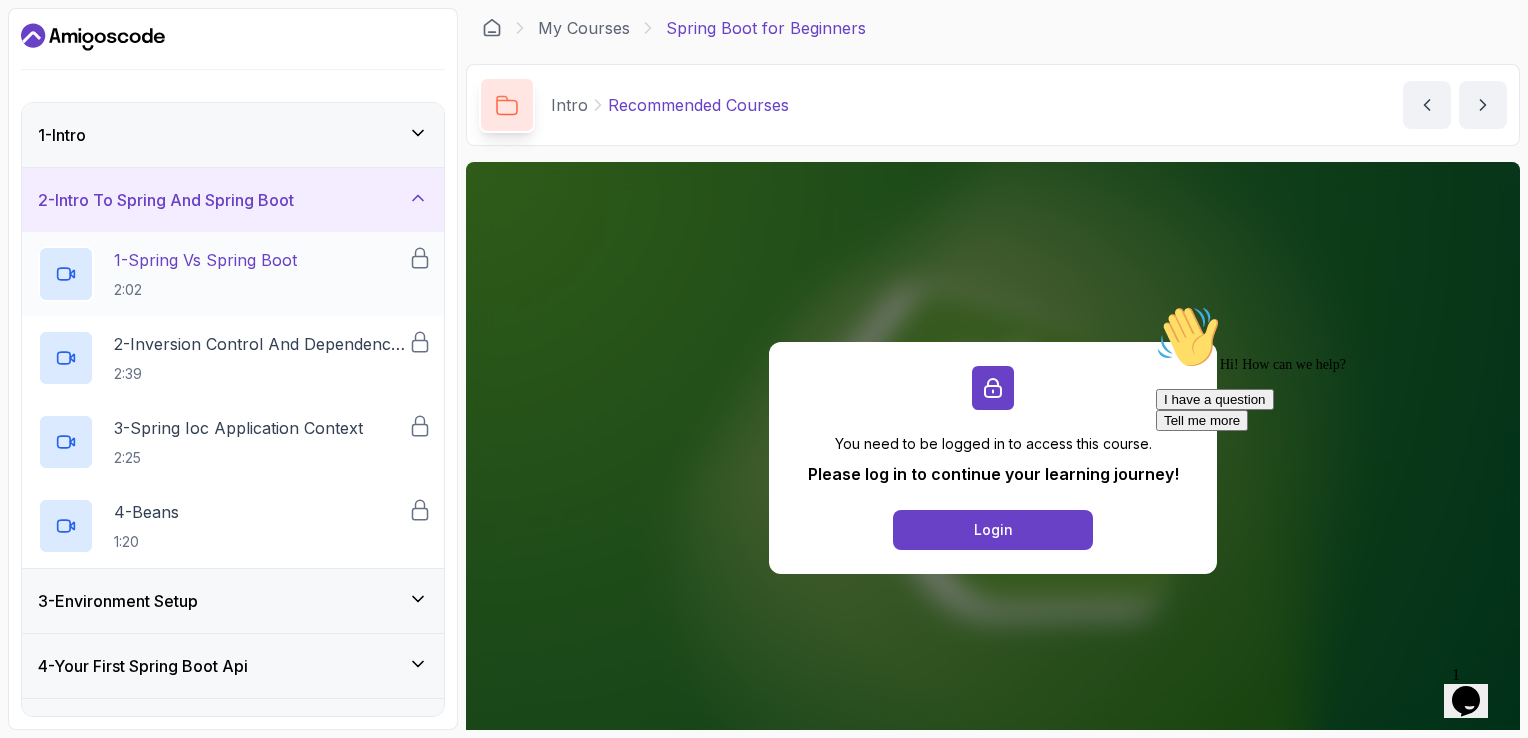 click on "1  -  Spring Vs Spring Boot 2:02" at bounding box center (205, 274) 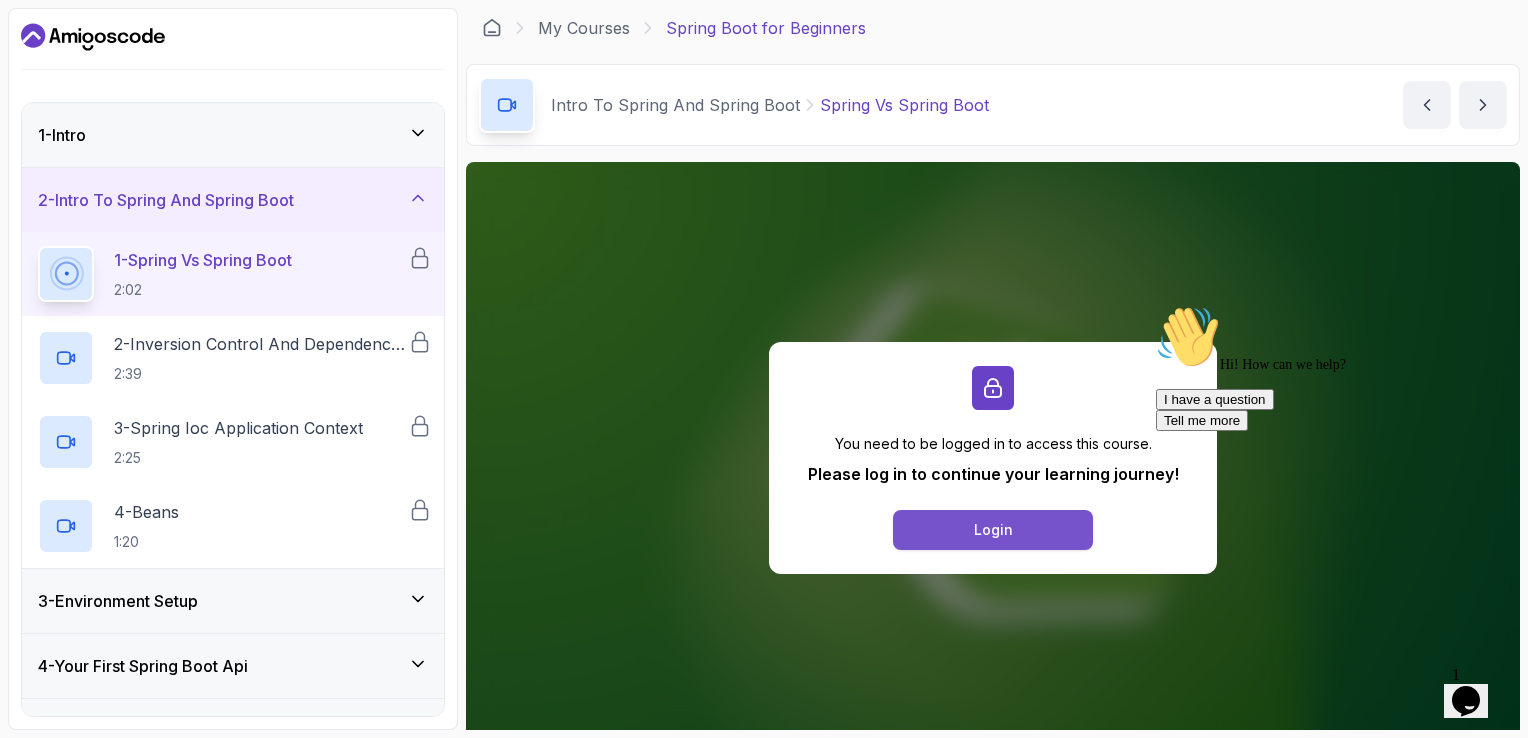 click on "Login" at bounding box center [993, 530] 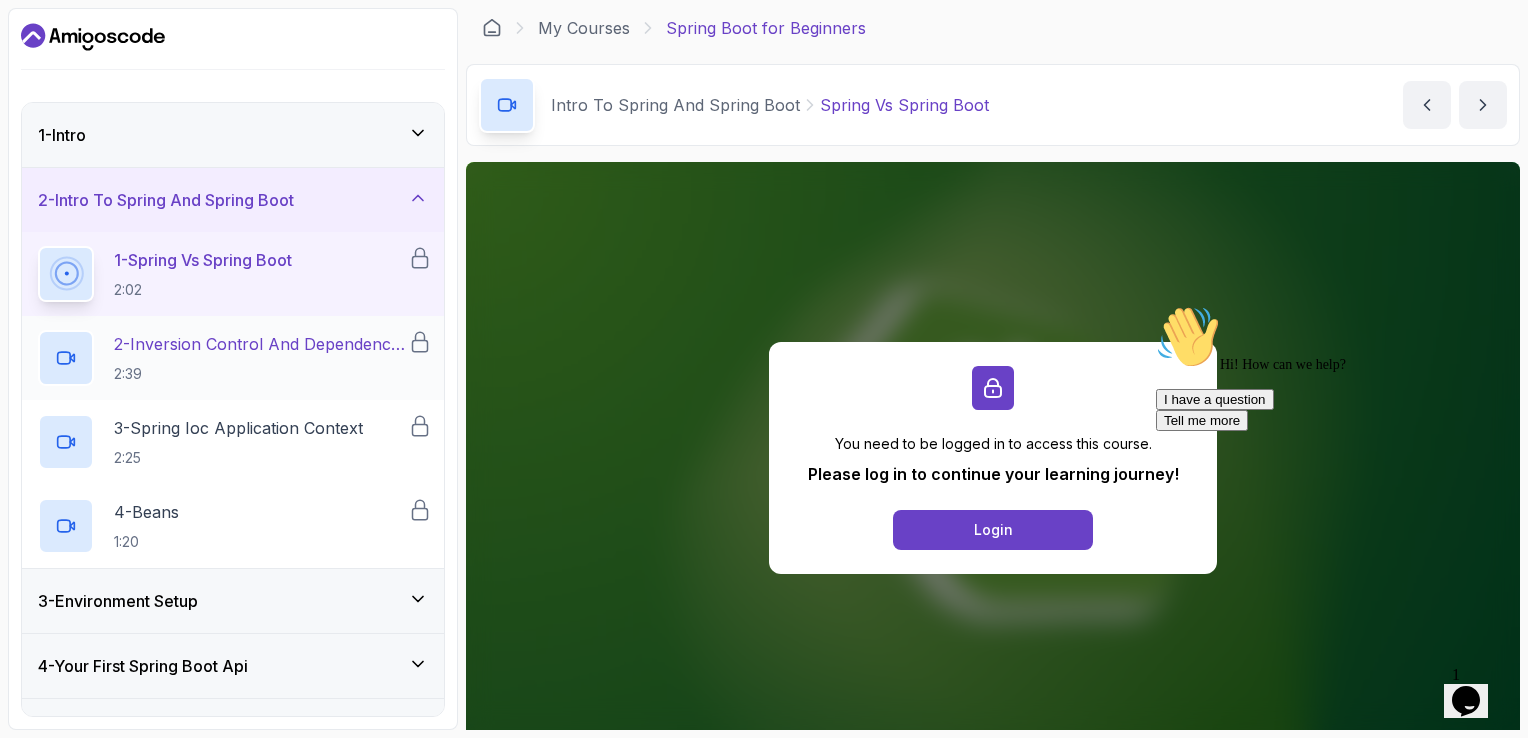 click on "2  -  Inversion Control And Dependency Injection 2:39" at bounding box center (261, 358) 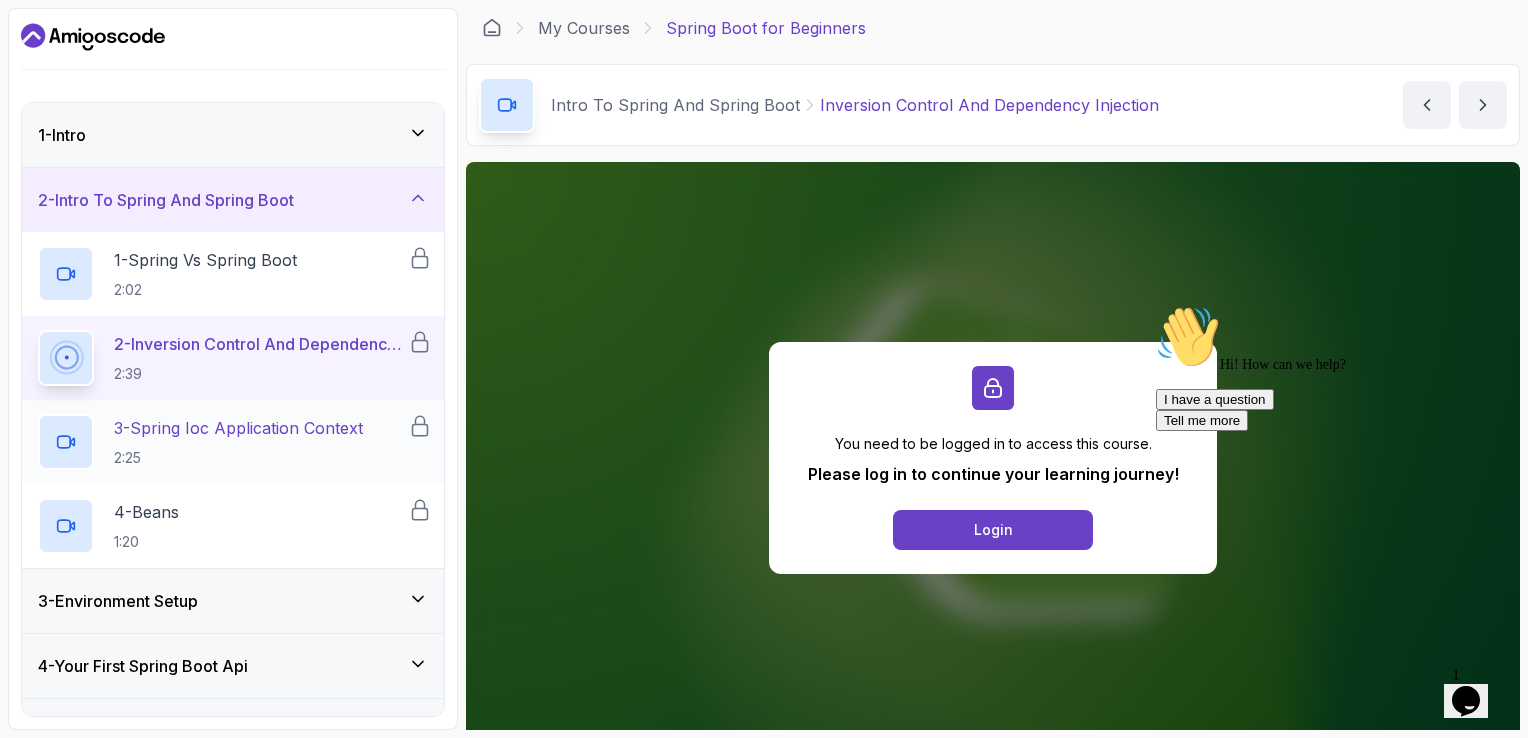 click on "3  -  Spring Ioc Application Context" at bounding box center (238, 428) 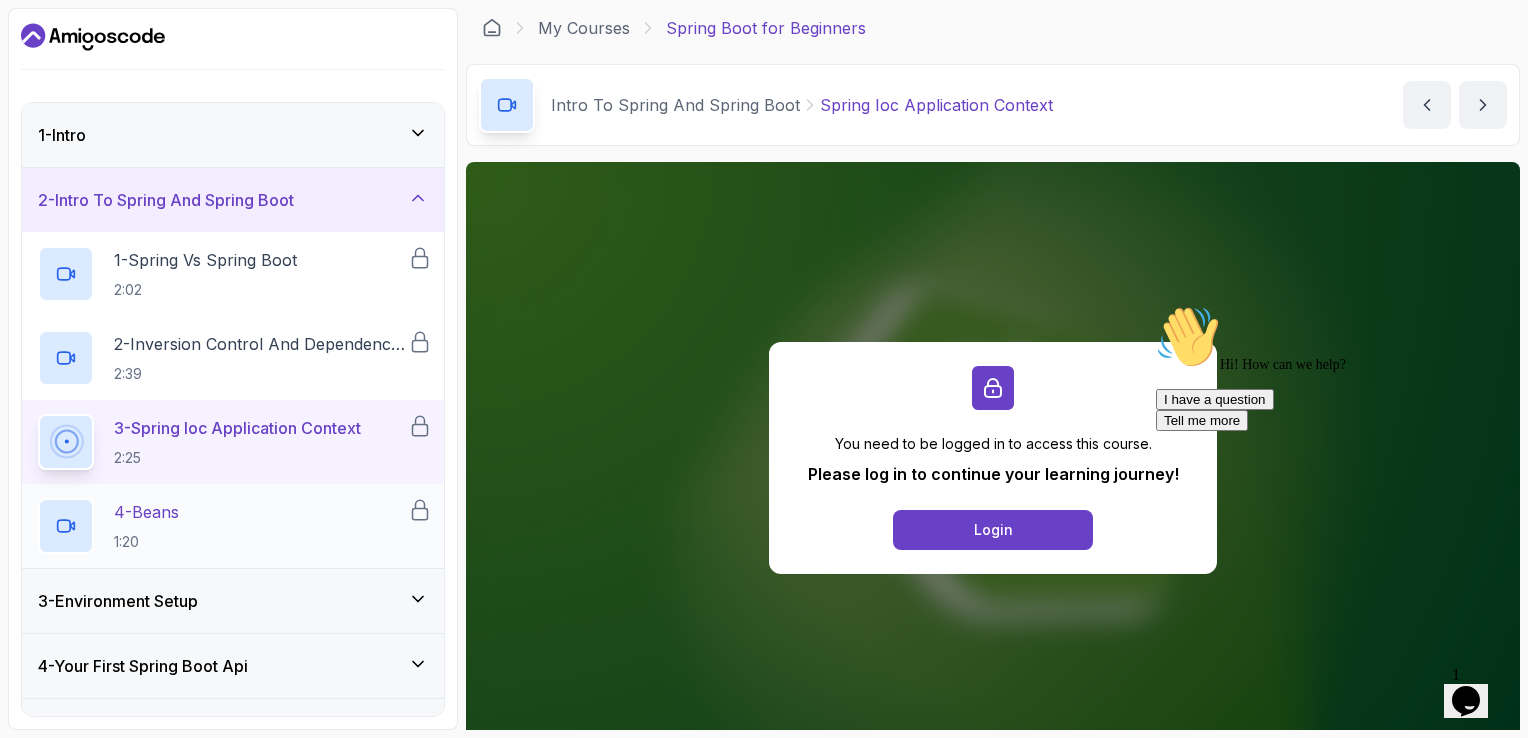 click on "4  -  Beans" at bounding box center [146, 512] 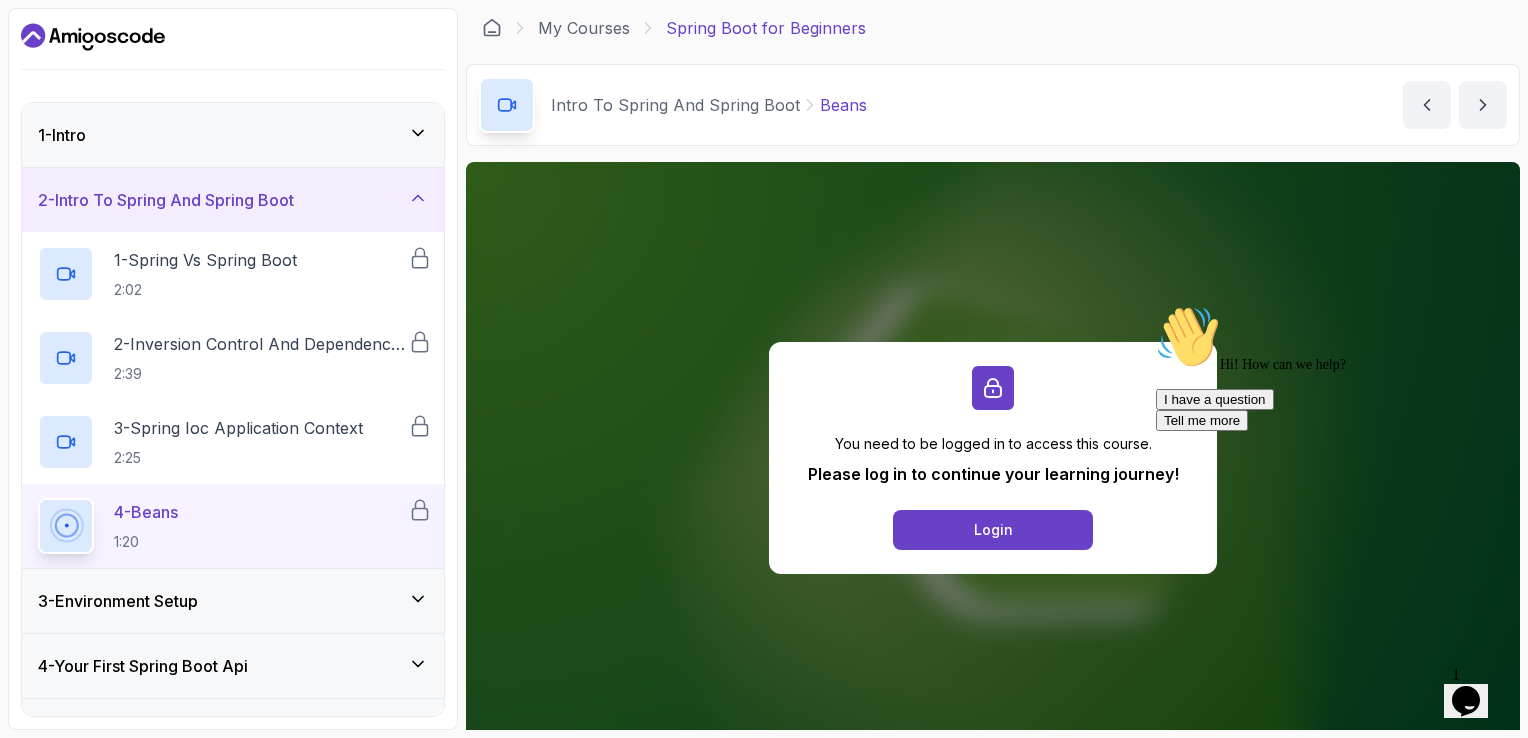 scroll, scrollTop: 498, scrollLeft: 0, axis: vertical 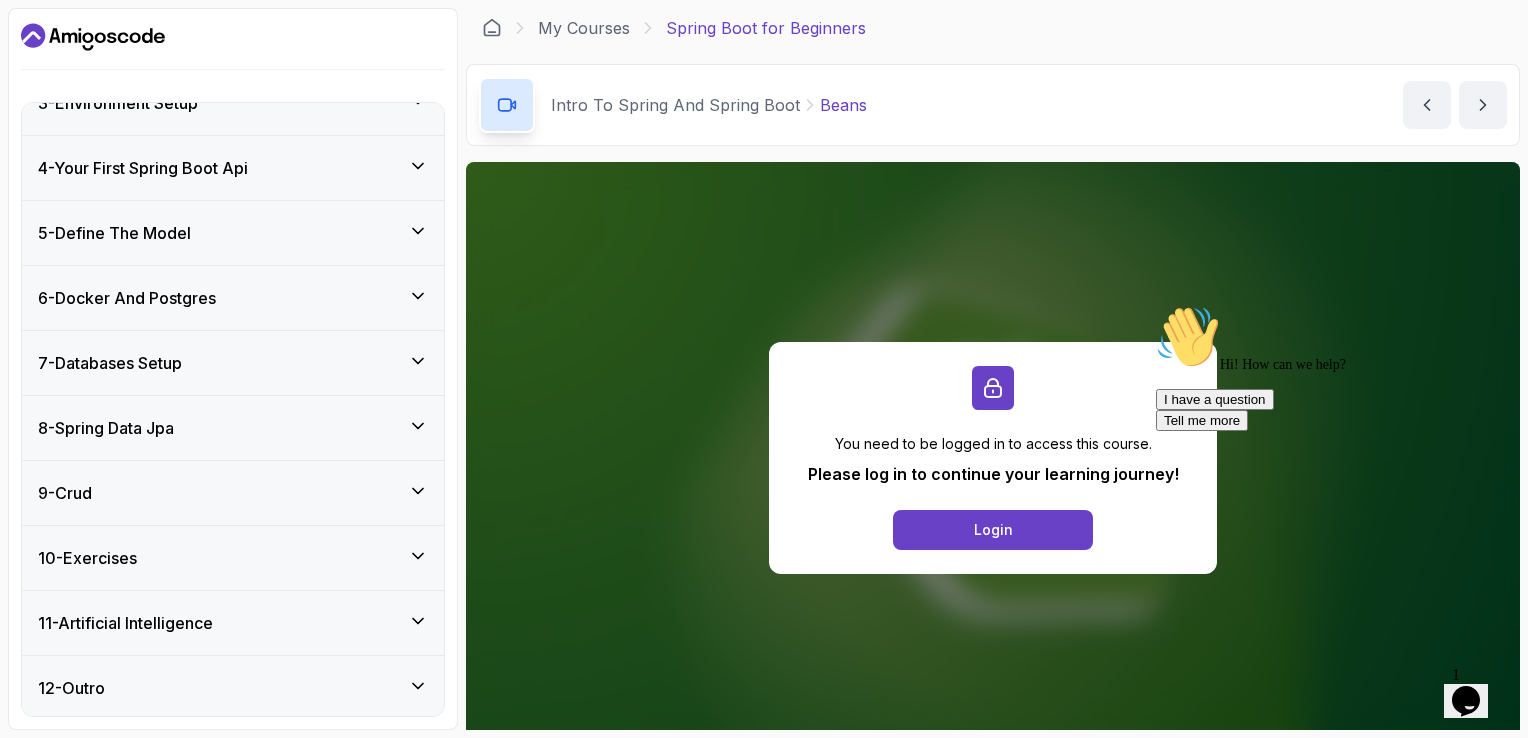 click on "4  -  Your First Spring Boot Api" at bounding box center (233, 168) 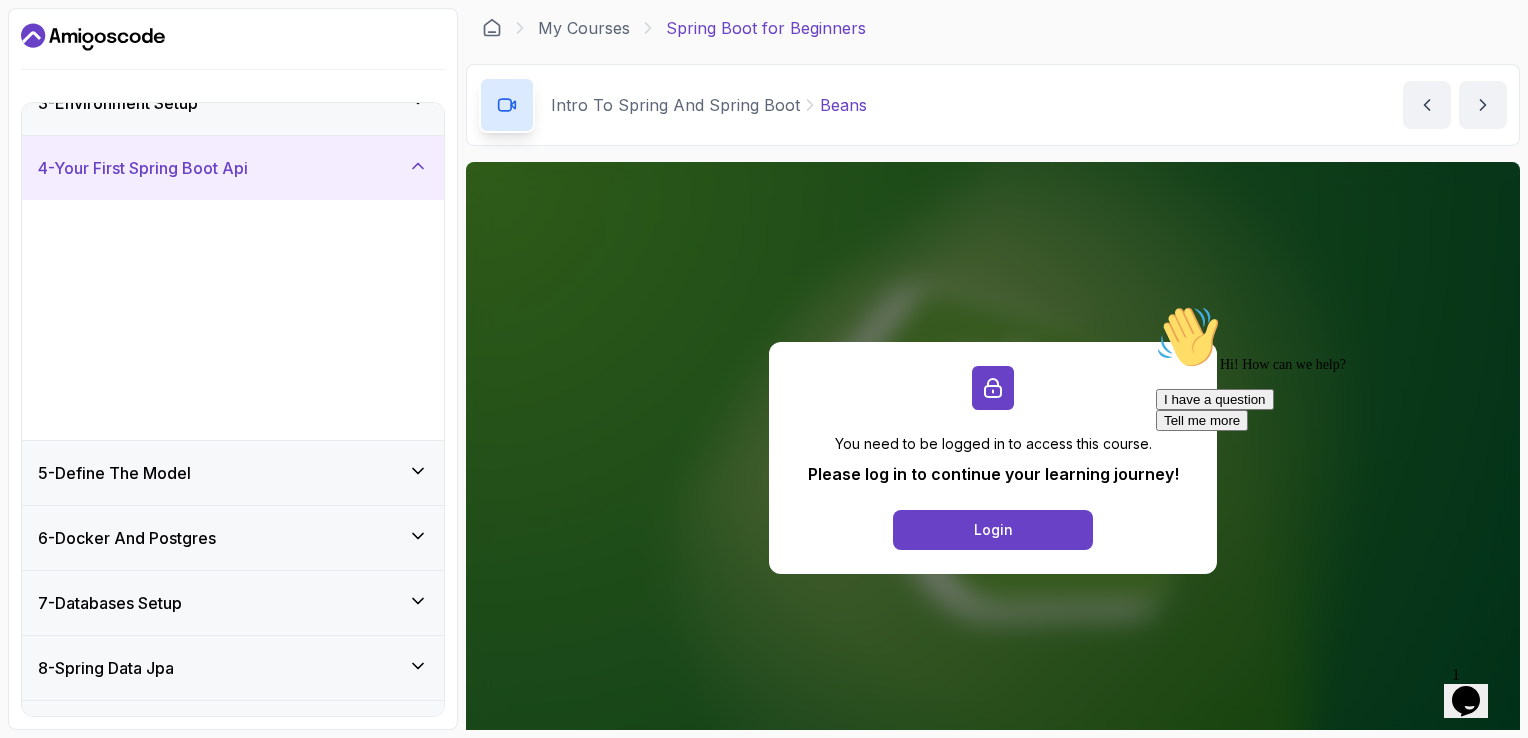 scroll, scrollTop: 162, scrollLeft: 0, axis: vertical 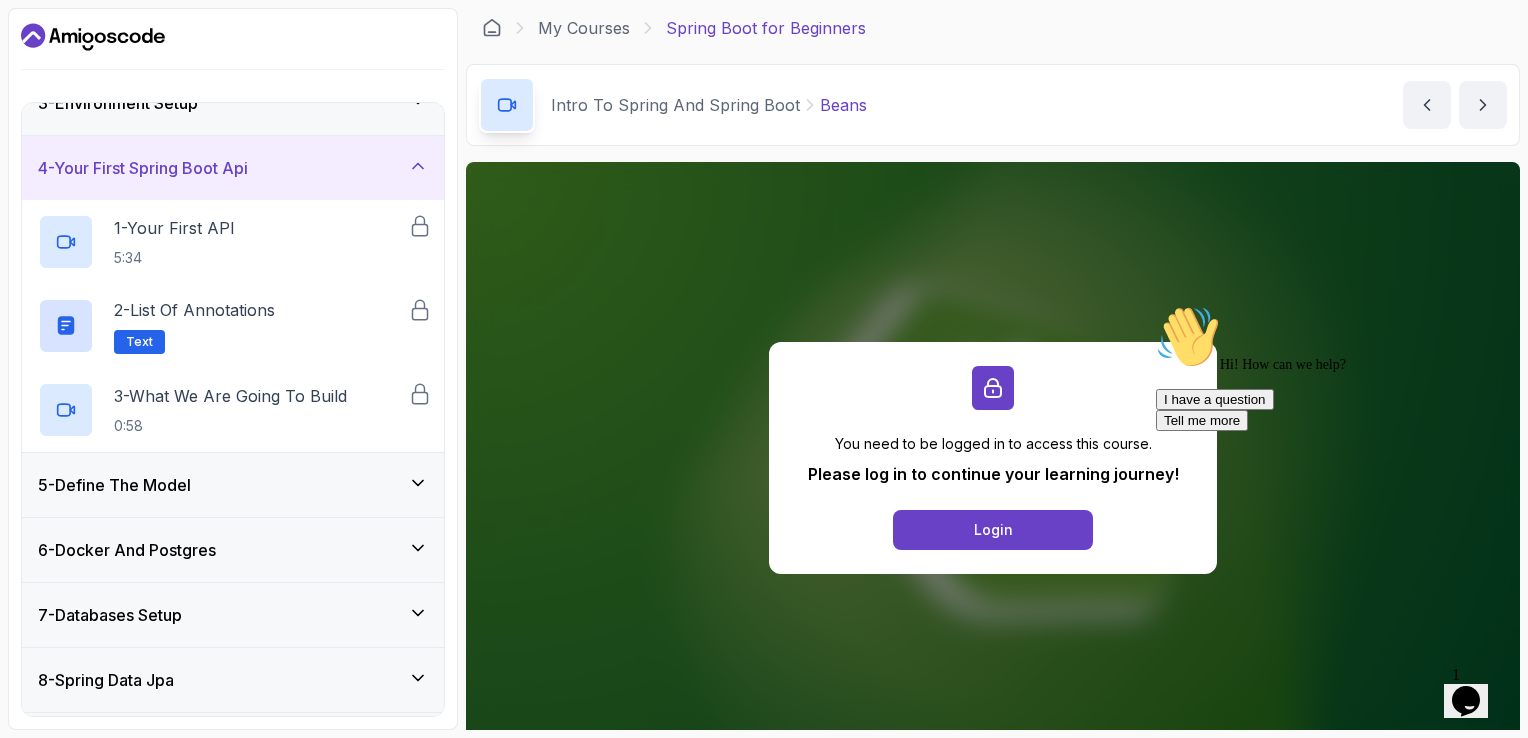 click on "3  -  Environment Setup" at bounding box center (233, 103) 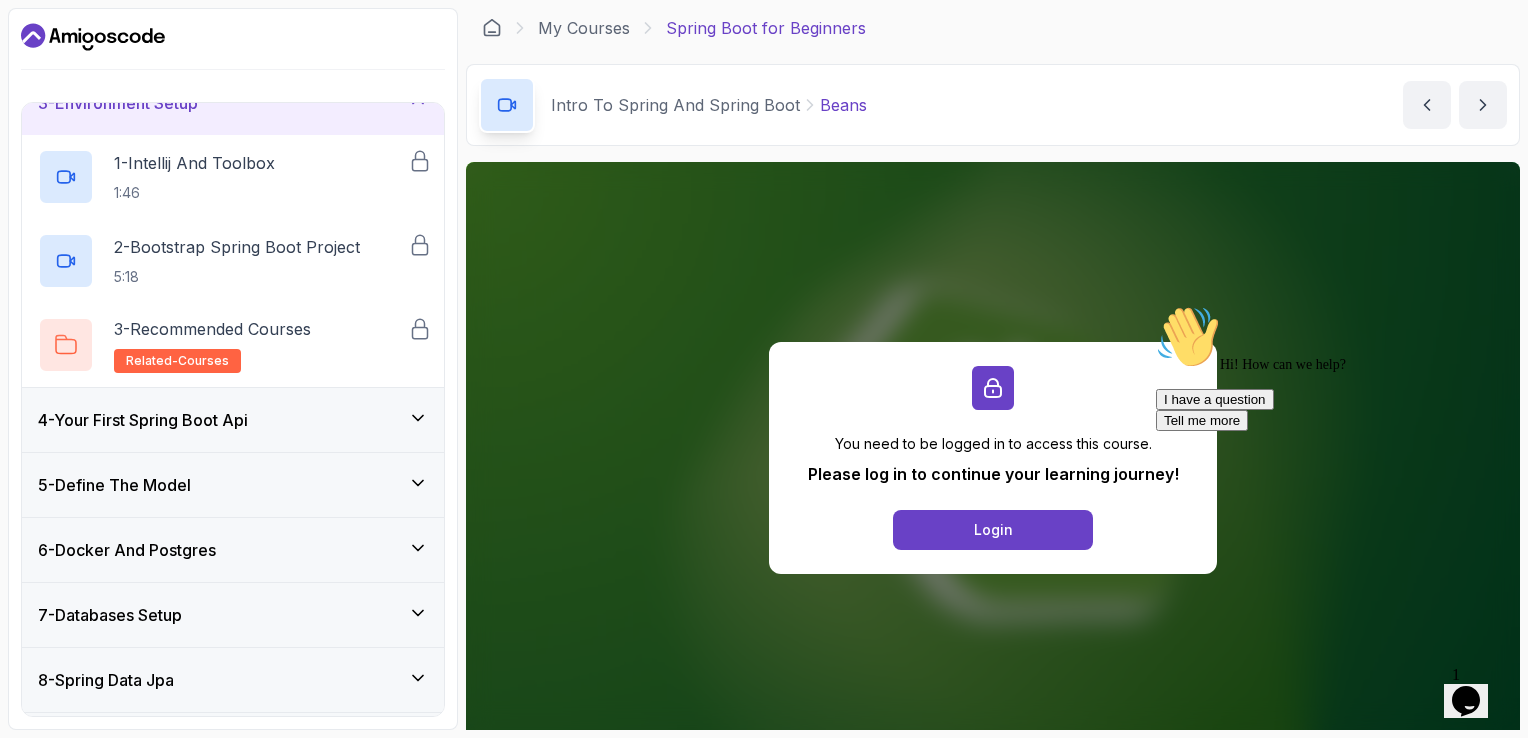 click on "4  -  Your First Spring Boot Api" at bounding box center [143, 420] 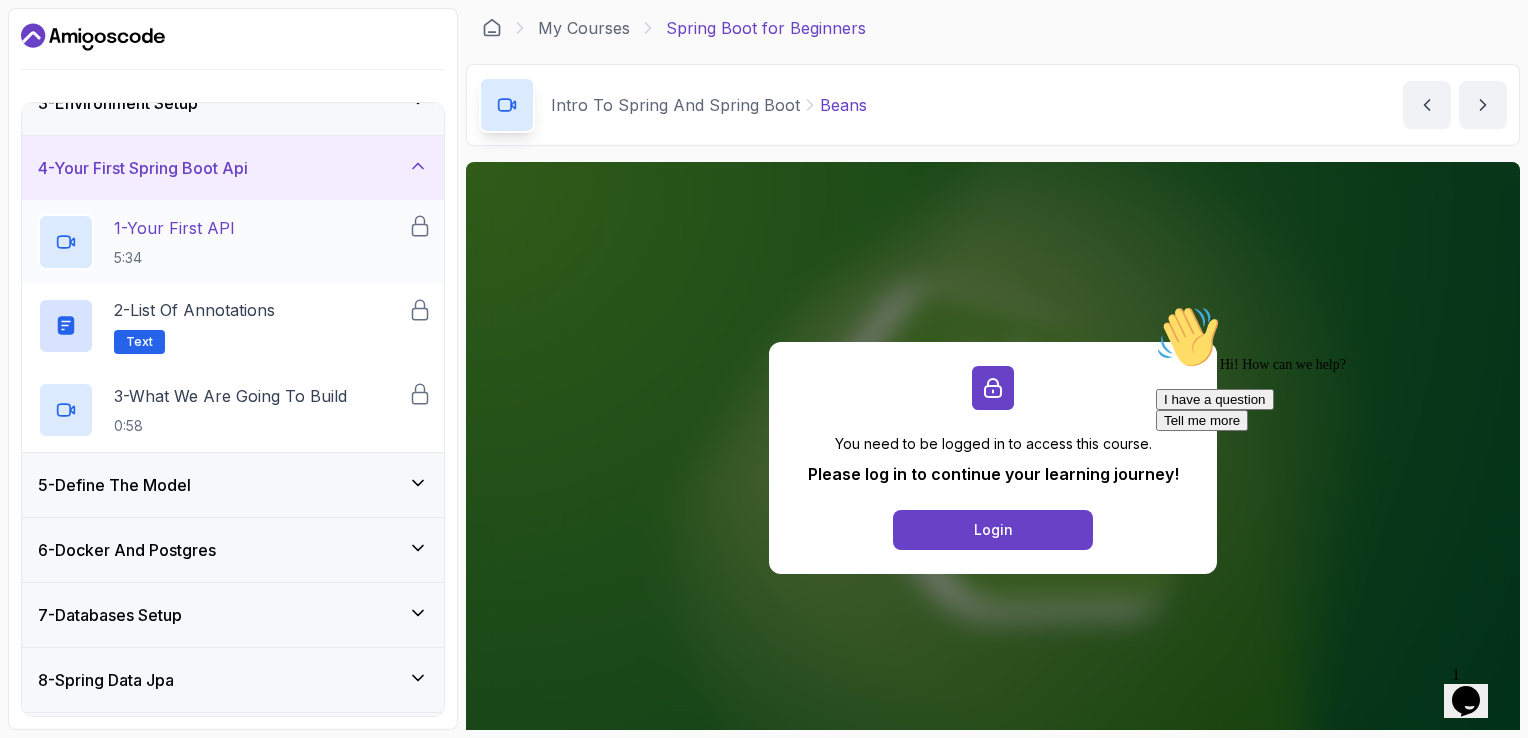 click on "1  -  Your First API 5:34" at bounding box center (223, 242) 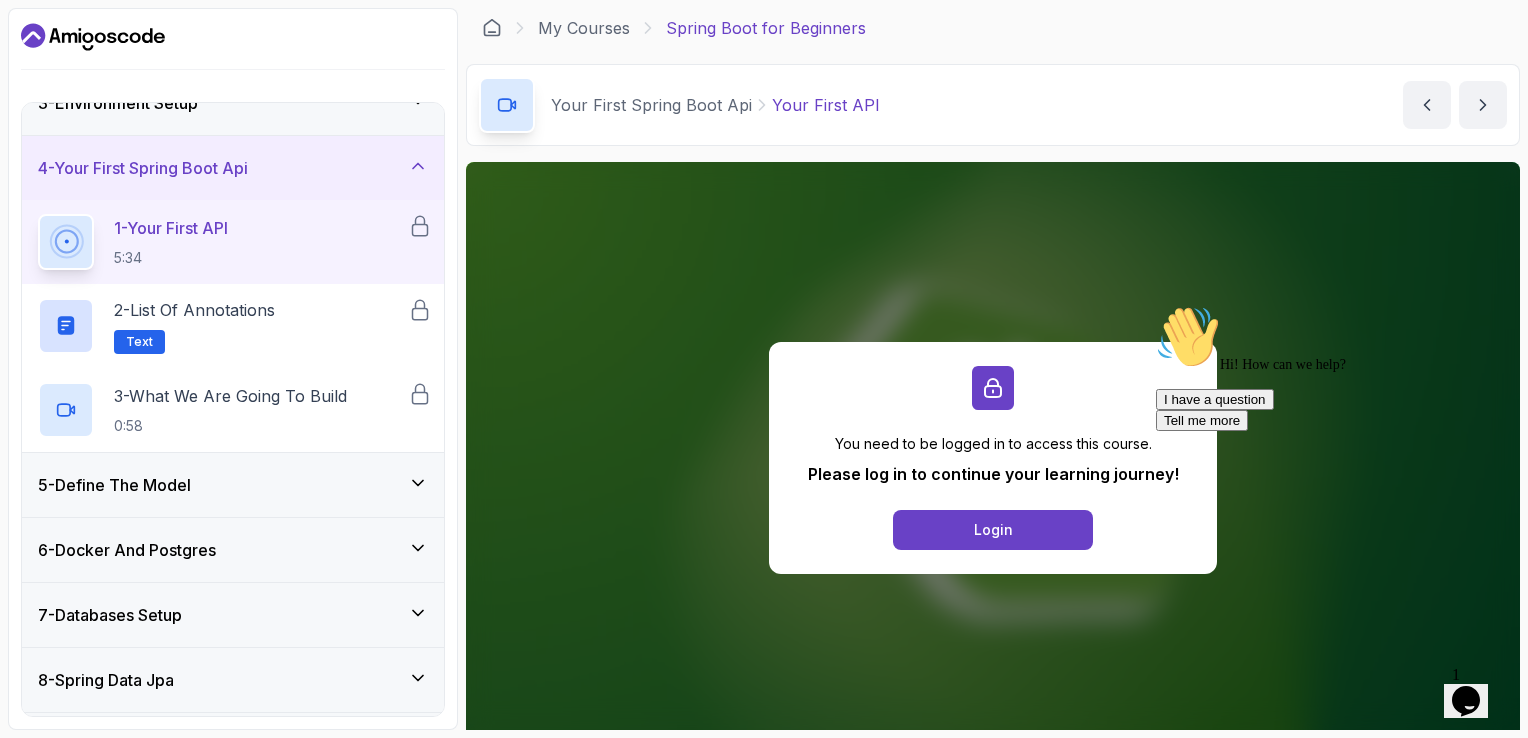 click on "1  -  Your First API" at bounding box center [171, 228] 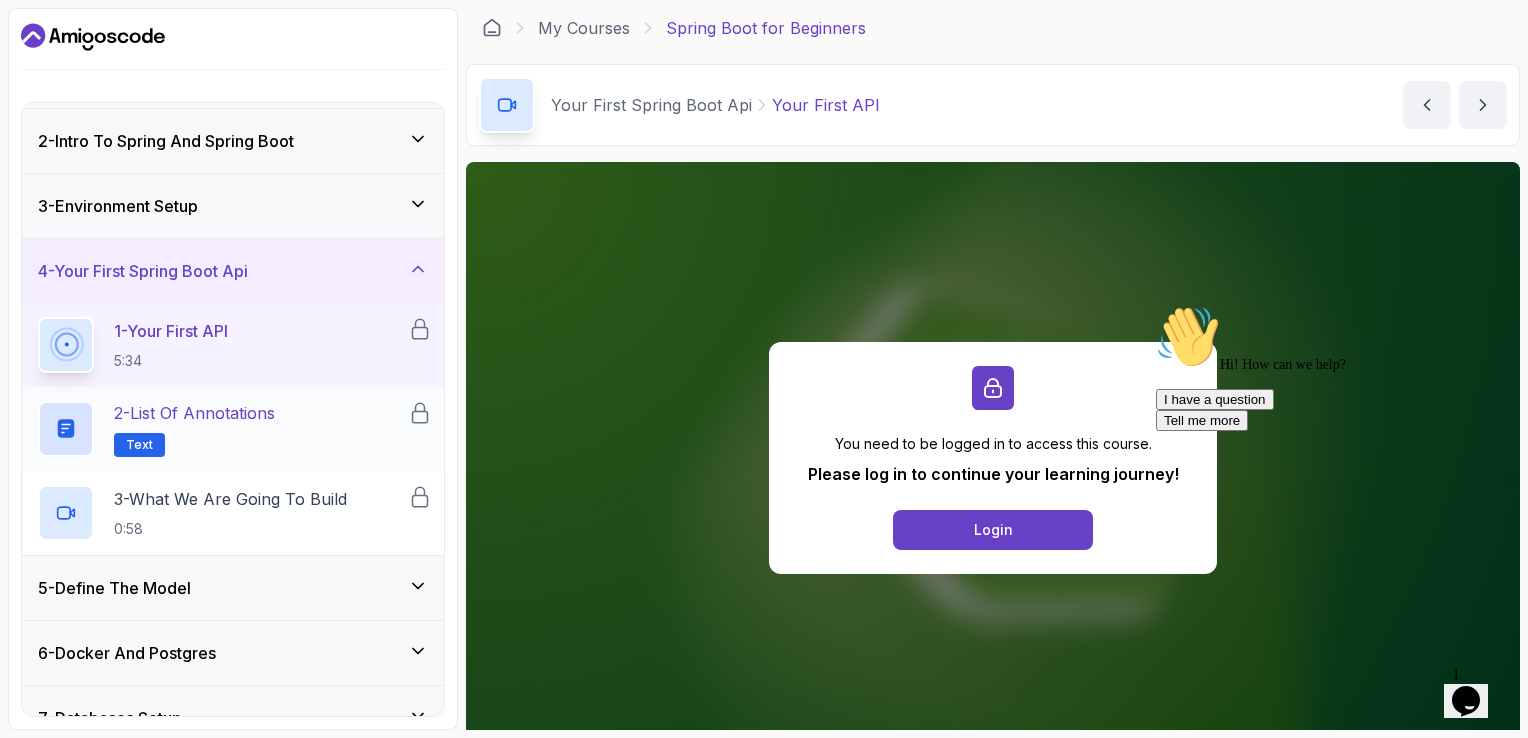 scroll, scrollTop: 0, scrollLeft: 0, axis: both 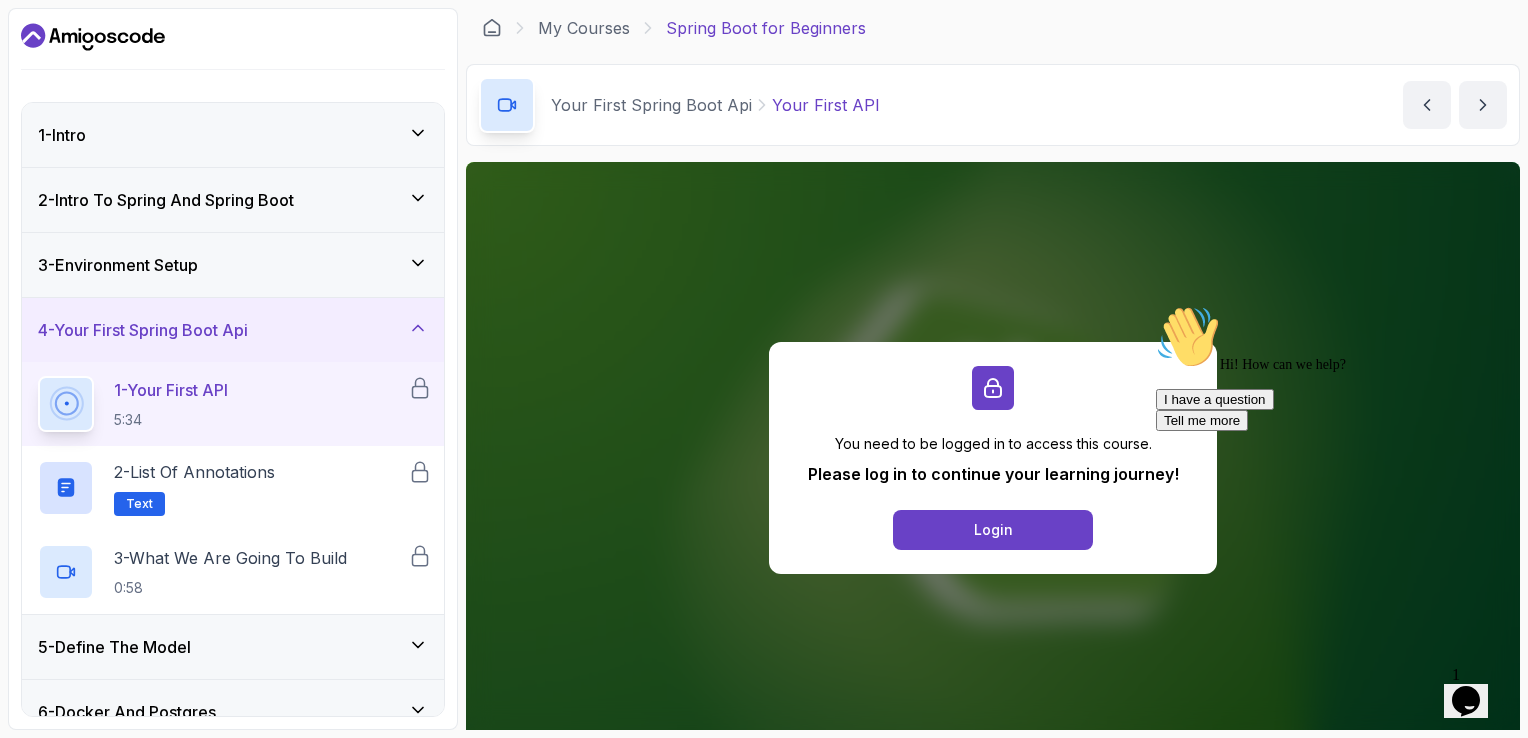 click on "2  -  Intro To Spring And Spring Boot" at bounding box center [166, 200] 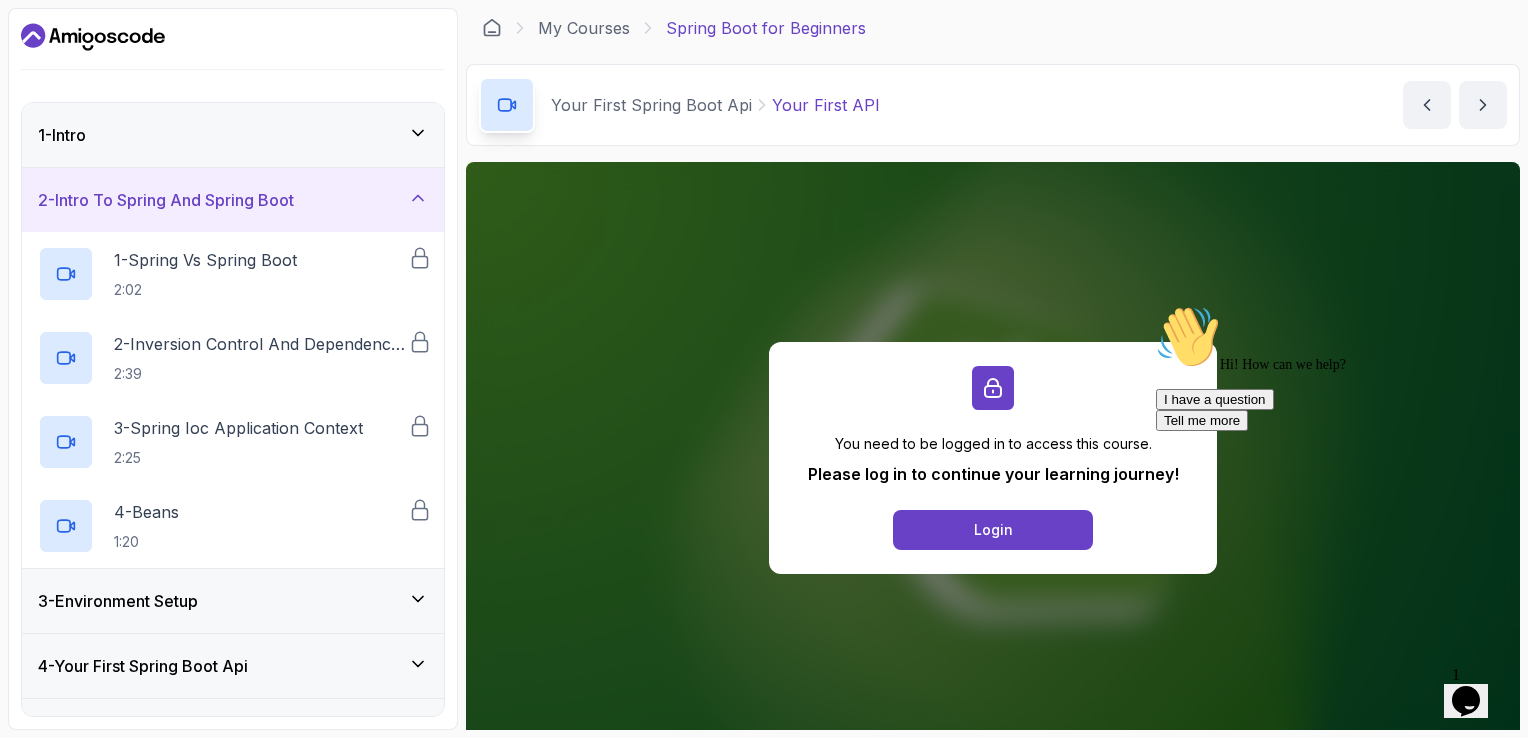 click on "2  -  Intro To Spring And Spring Boot" at bounding box center (166, 200) 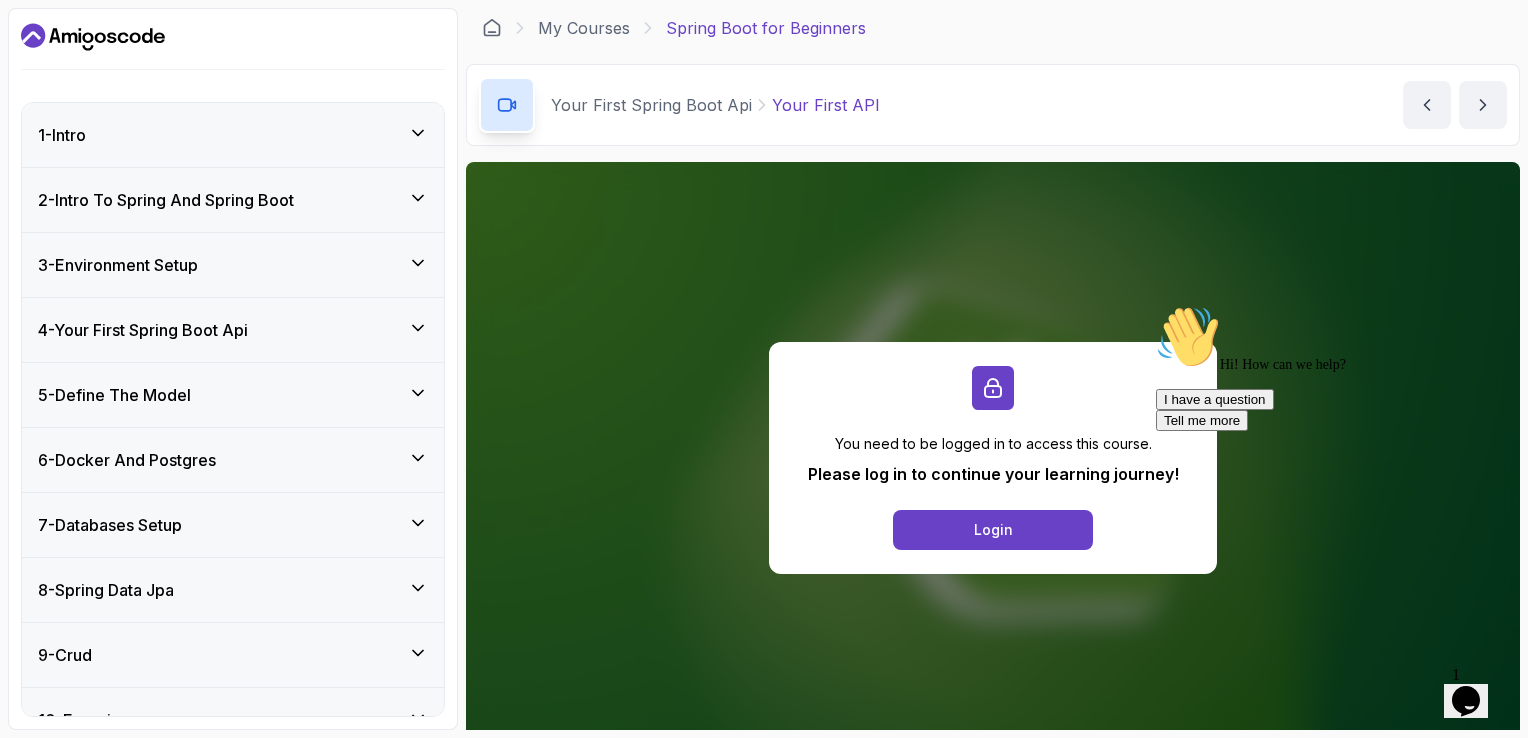 click on "3  -  Environment Setup" at bounding box center (233, 265) 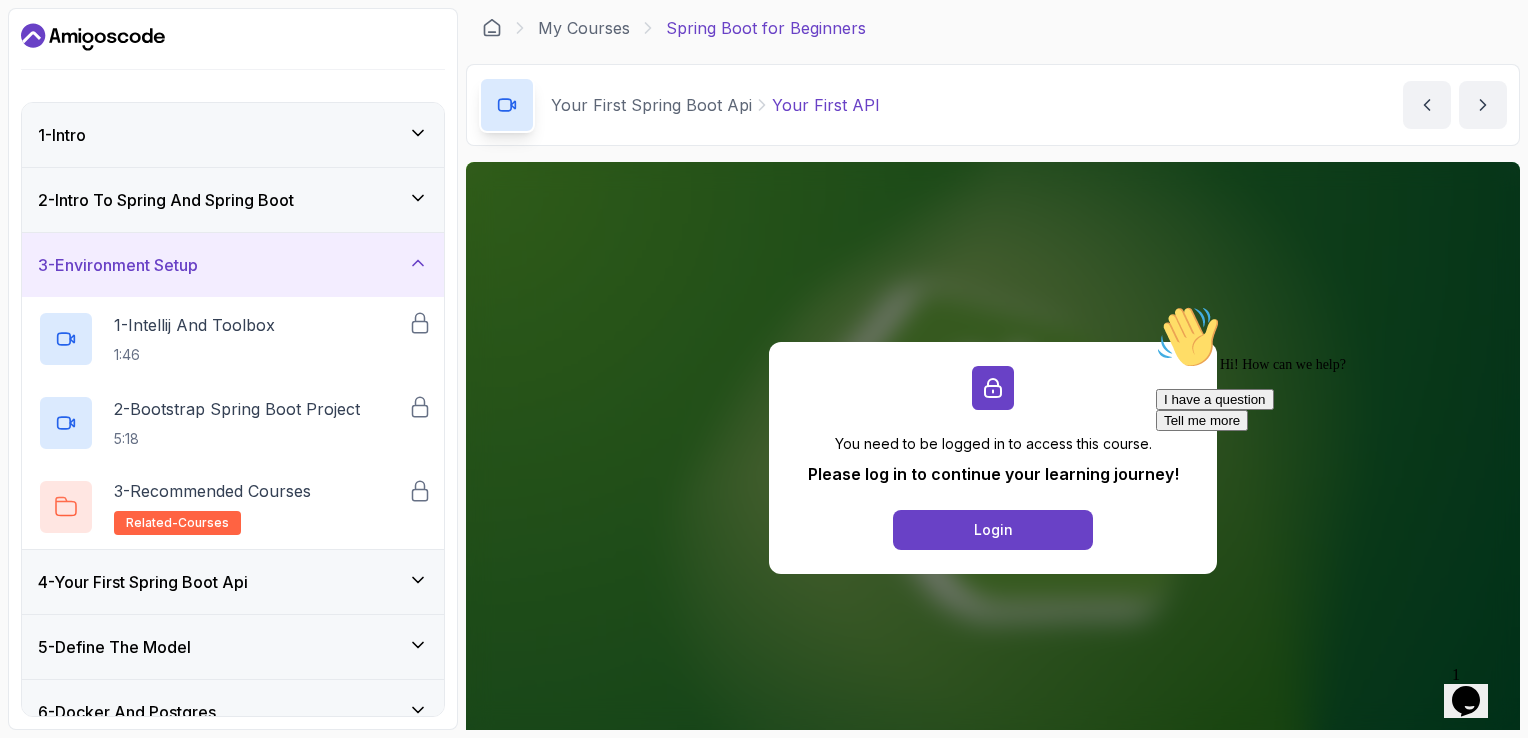 click on "3  -  Environment Setup" at bounding box center [233, 265] 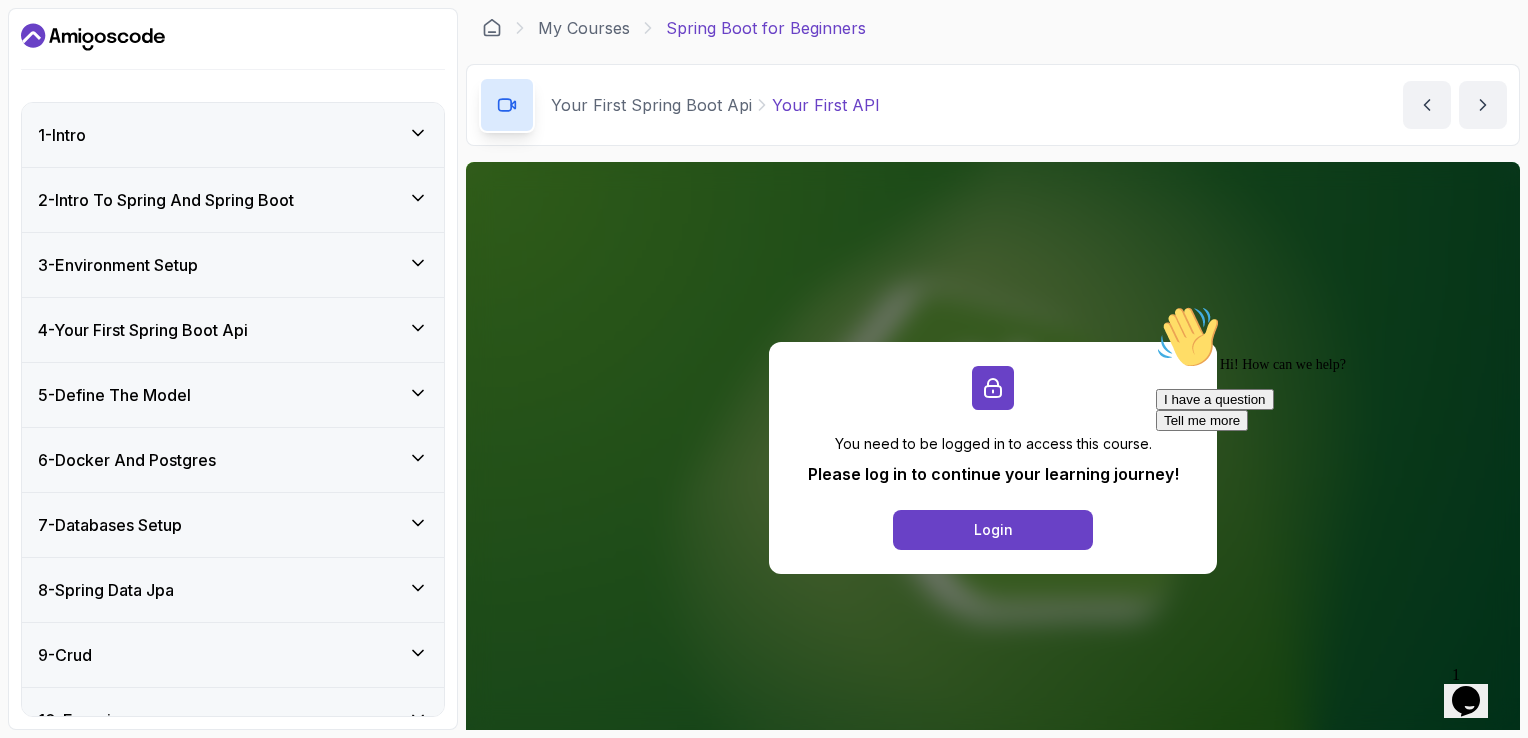 click on "4  -  Your First Spring Boot Api" at bounding box center [233, 330] 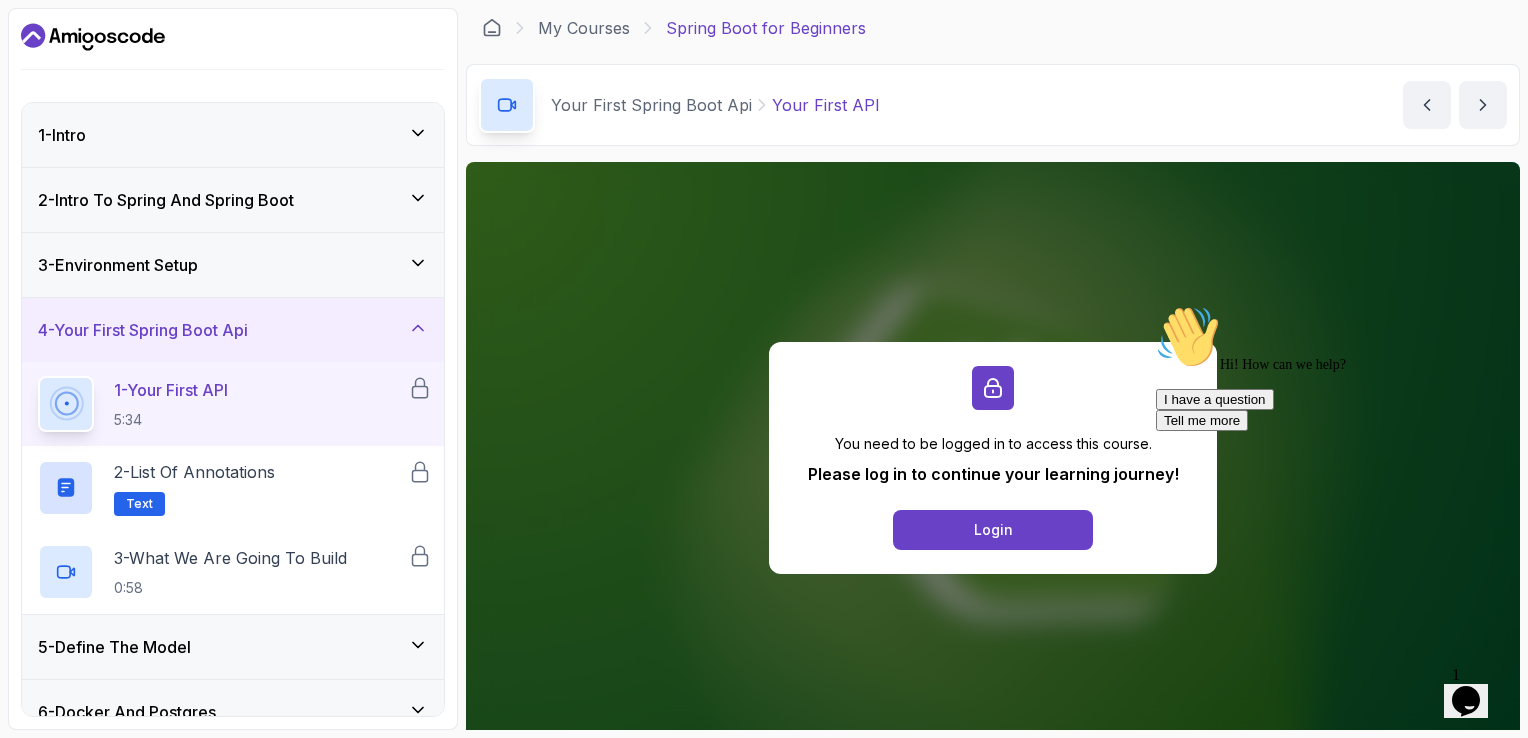 click on "4  -  Your First Spring Boot Api" at bounding box center (143, 330) 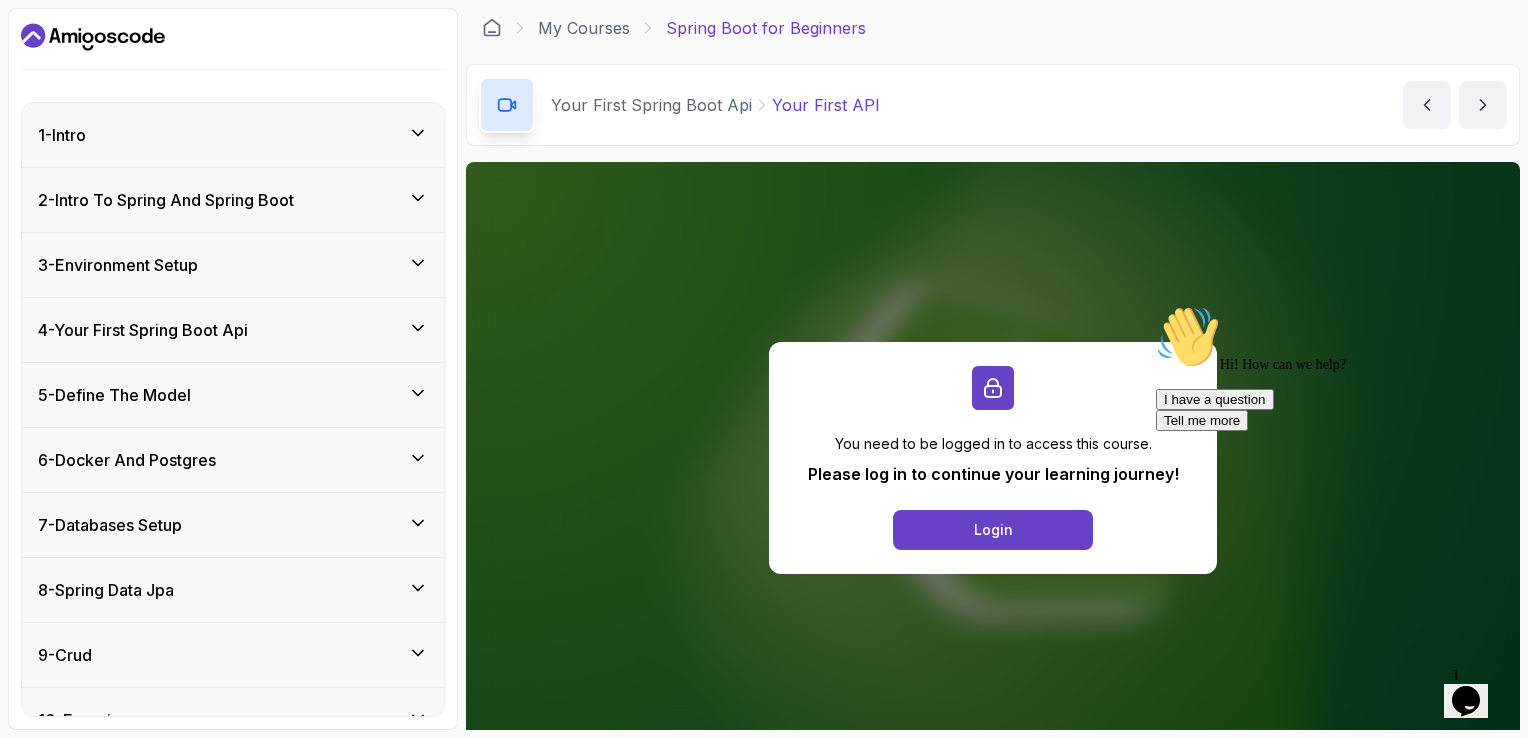 click on "5  -  Define The Model" at bounding box center [233, 395] 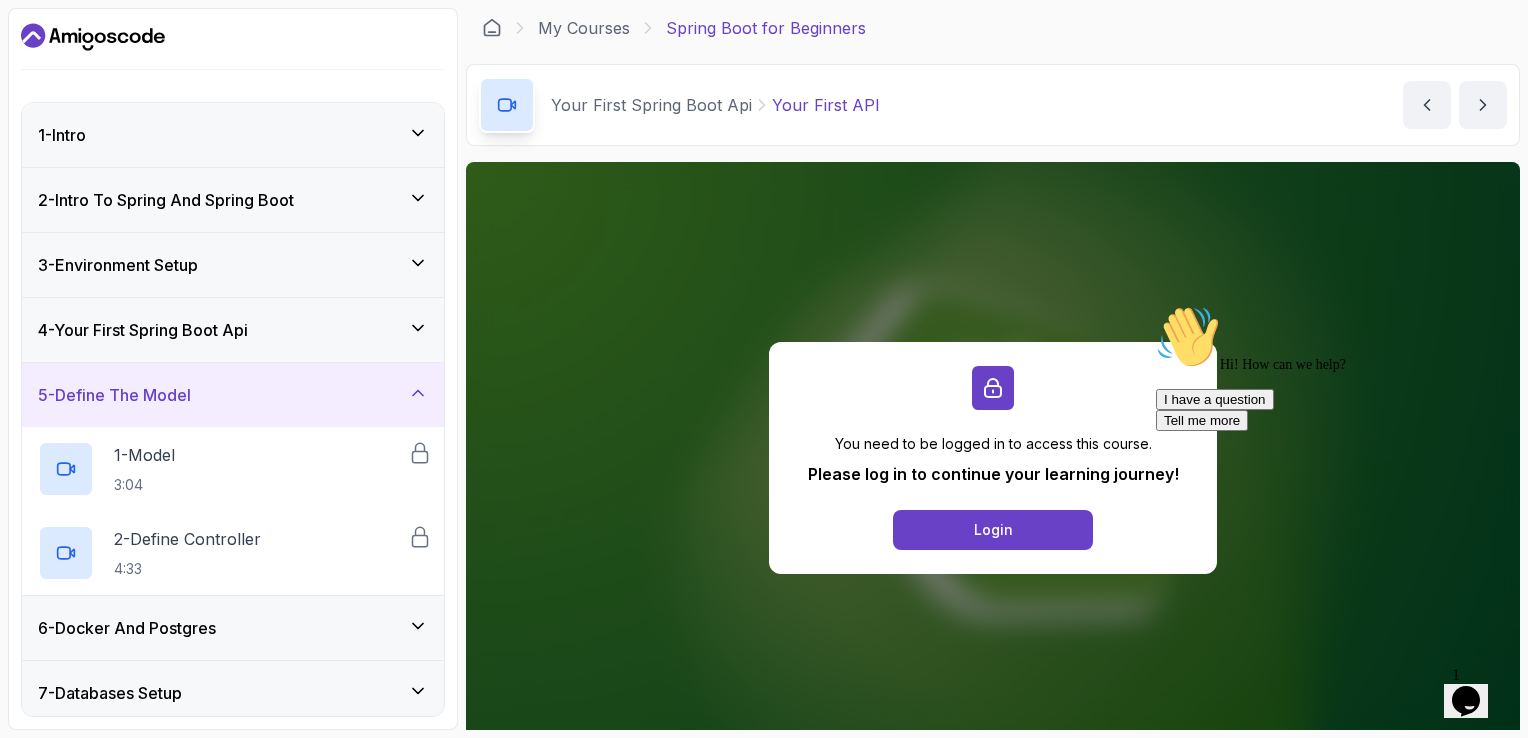 click on "5  -  Define The Model" at bounding box center (233, 395) 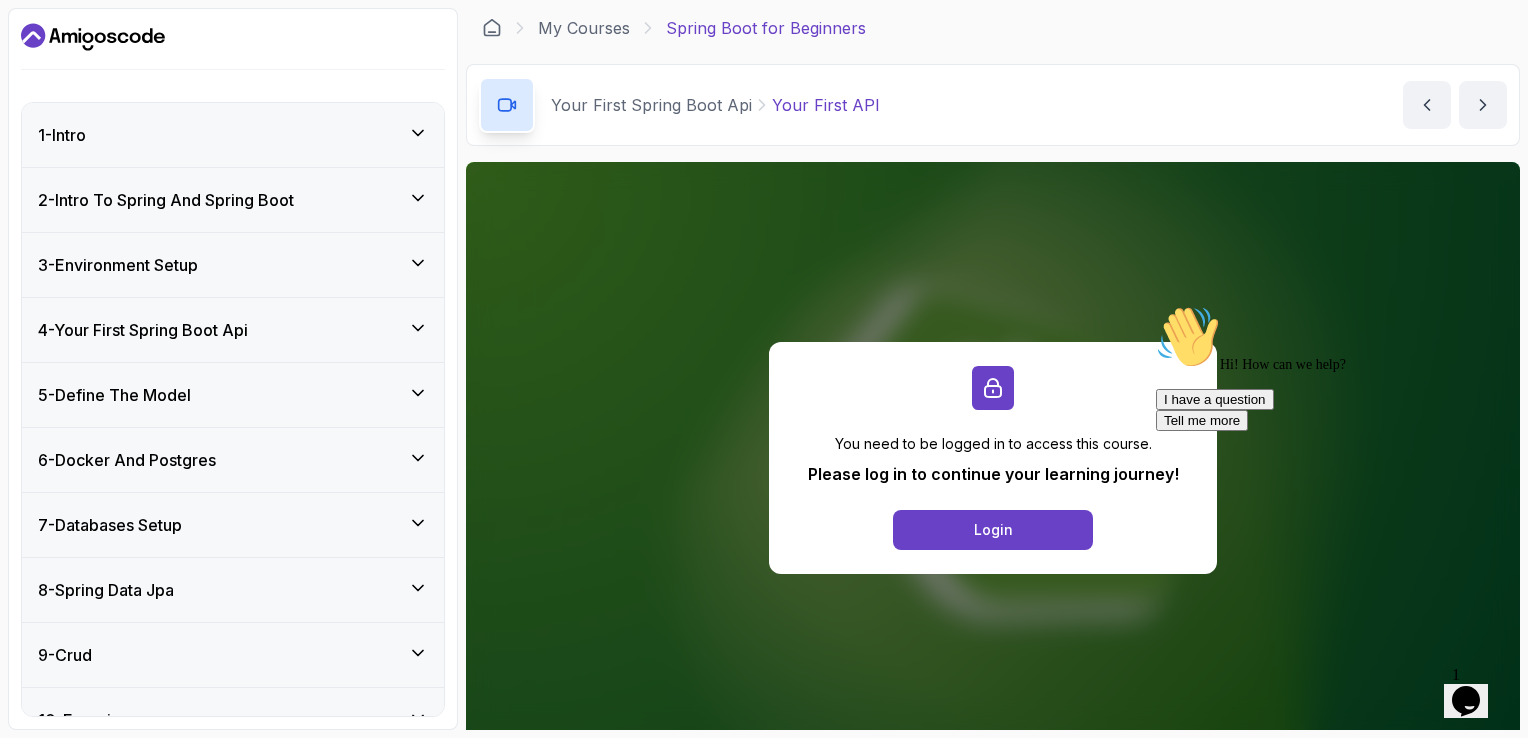 click on "6  -  Docker And Postgres" at bounding box center [233, 460] 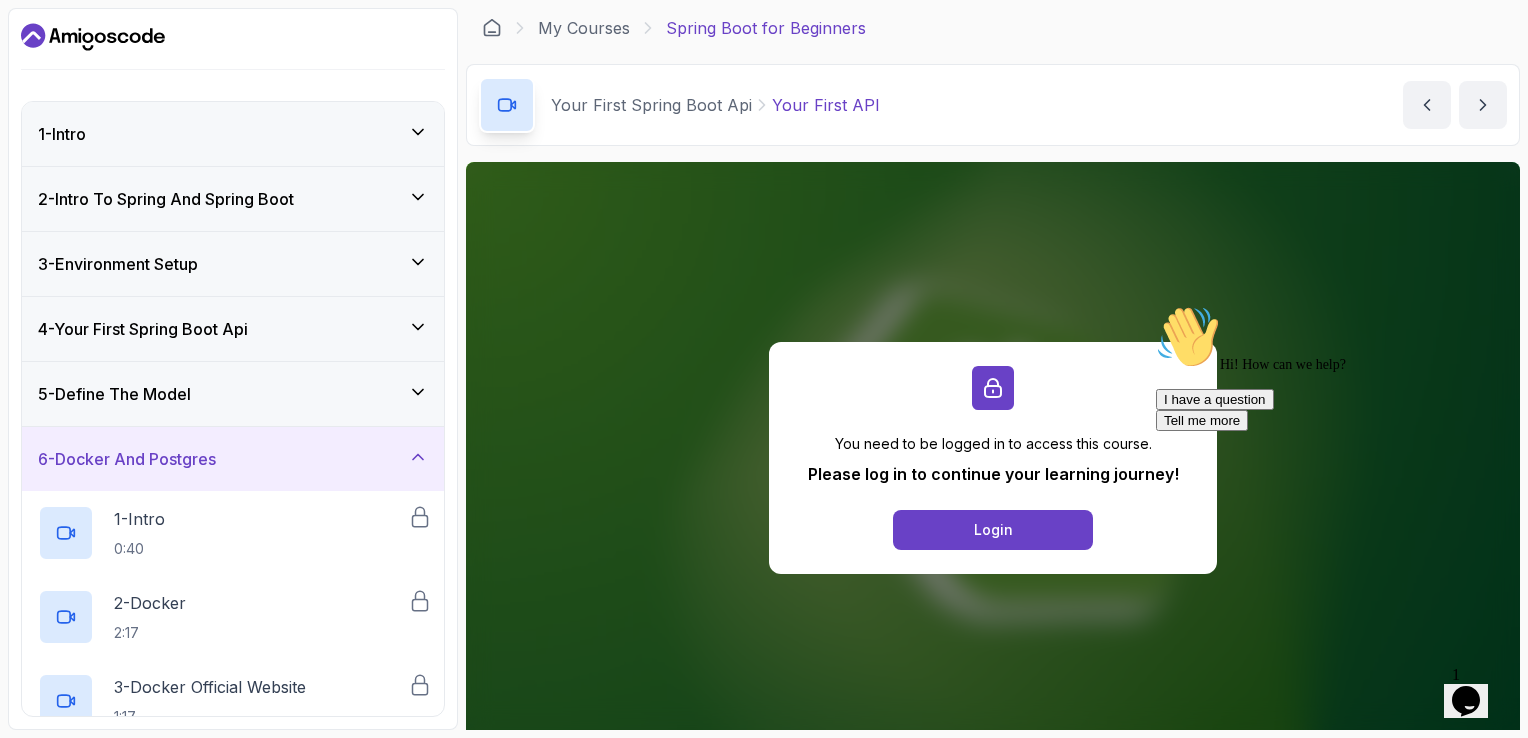 click on "6  -  Docker And Postgres" at bounding box center (233, 459) 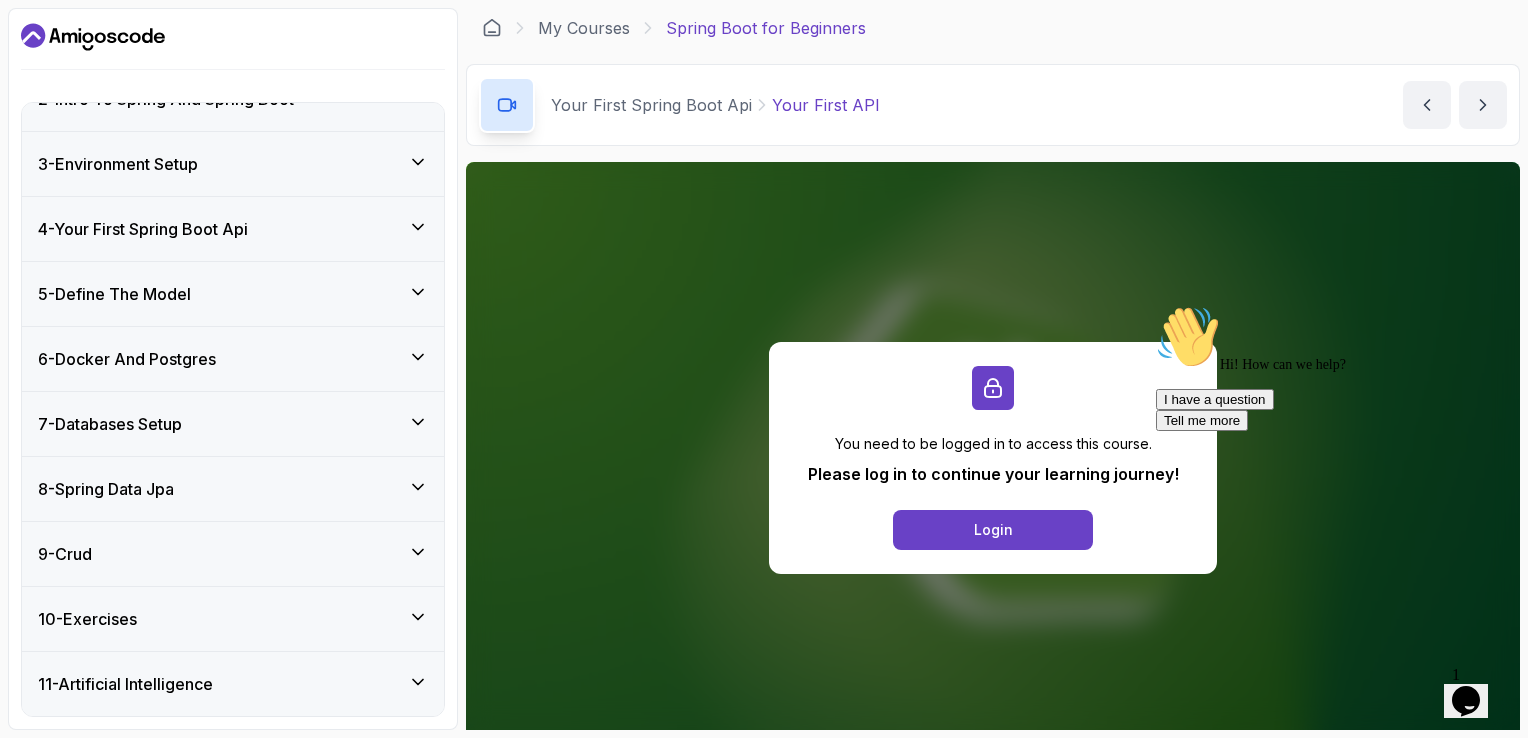 scroll, scrollTop: 162, scrollLeft: 0, axis: vertical 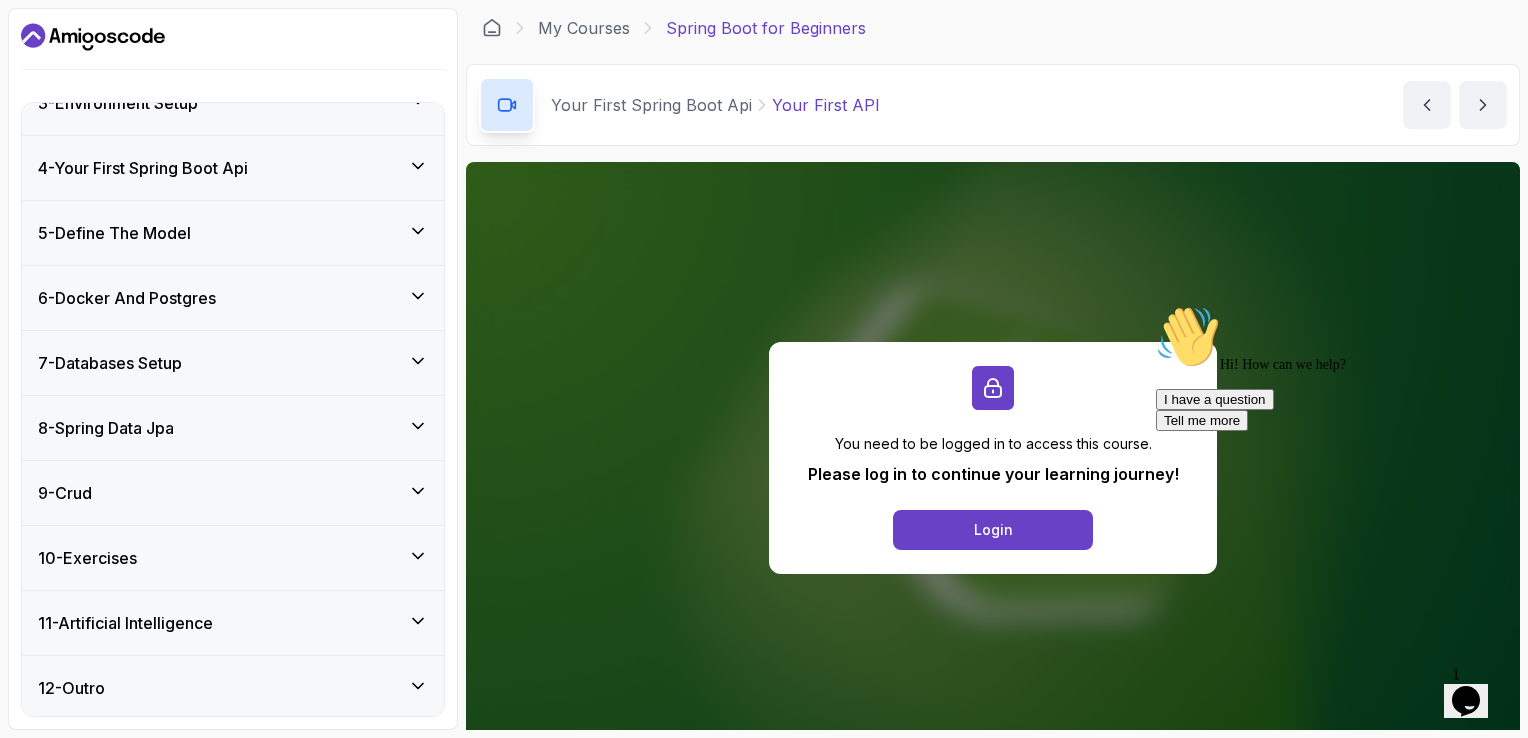 click on "7  -  Databases Setup" at bounding box center [233, 363] 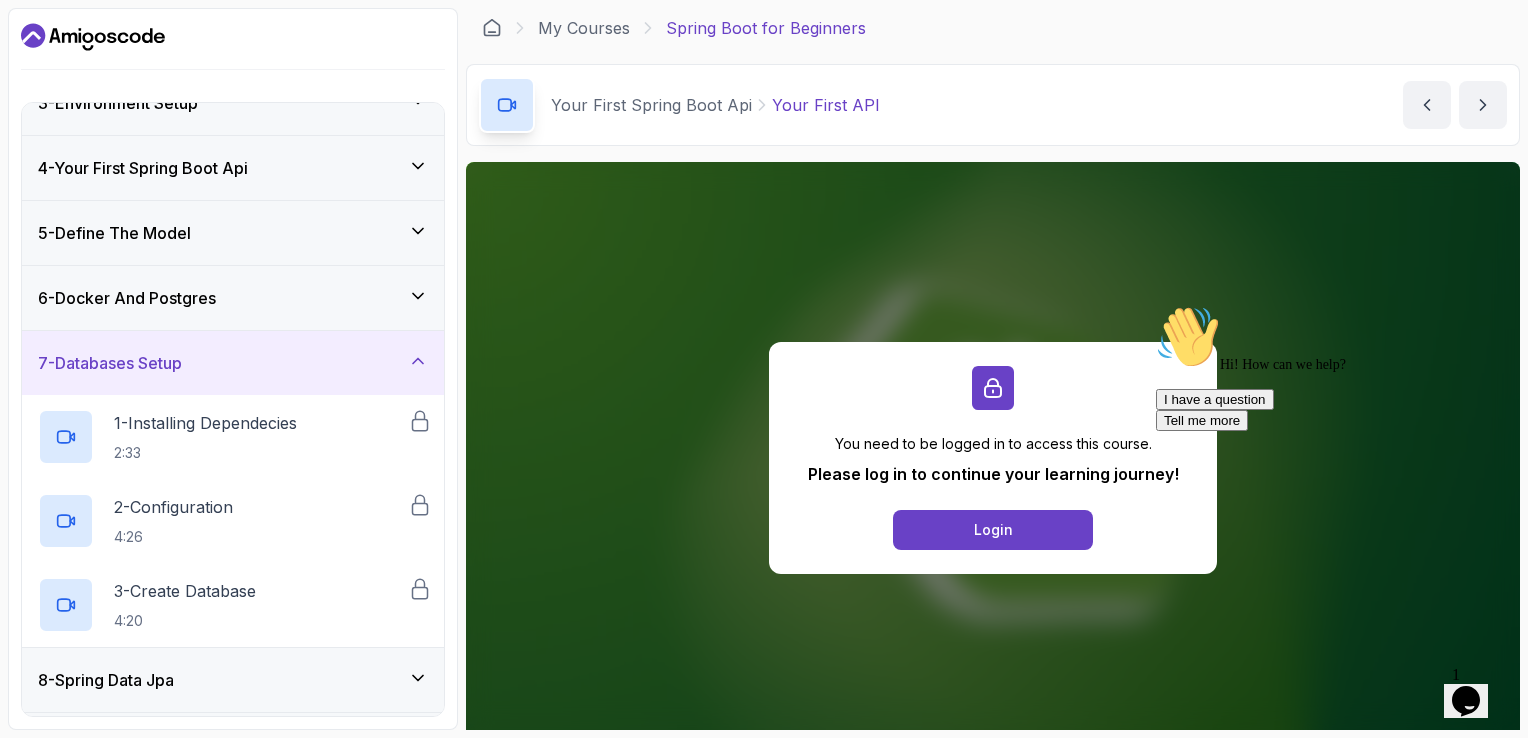click on "7  -  Databases Setup" at bounding box center [233, 363] 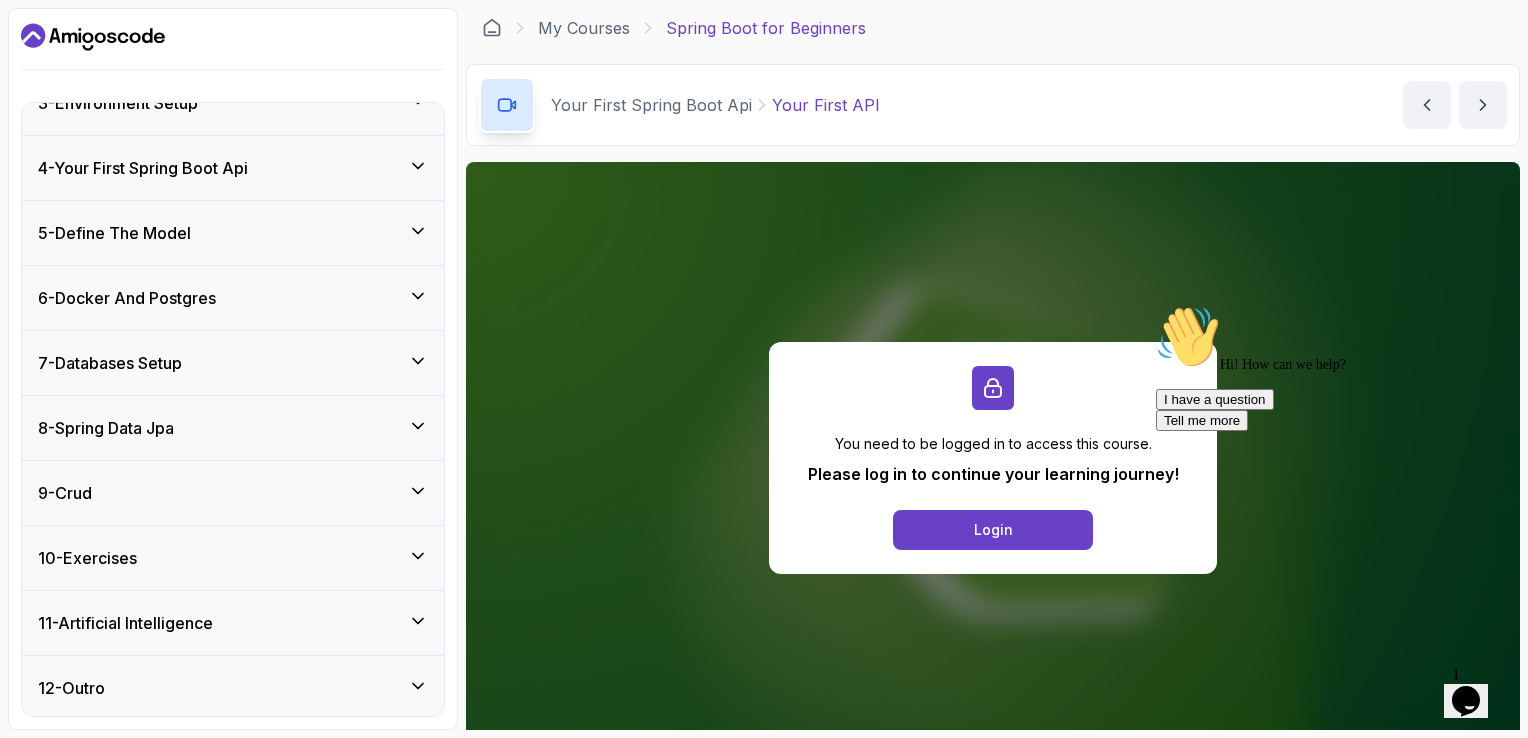click on "8  -  Spring Data Jpa" at bounding box center (233, 428) 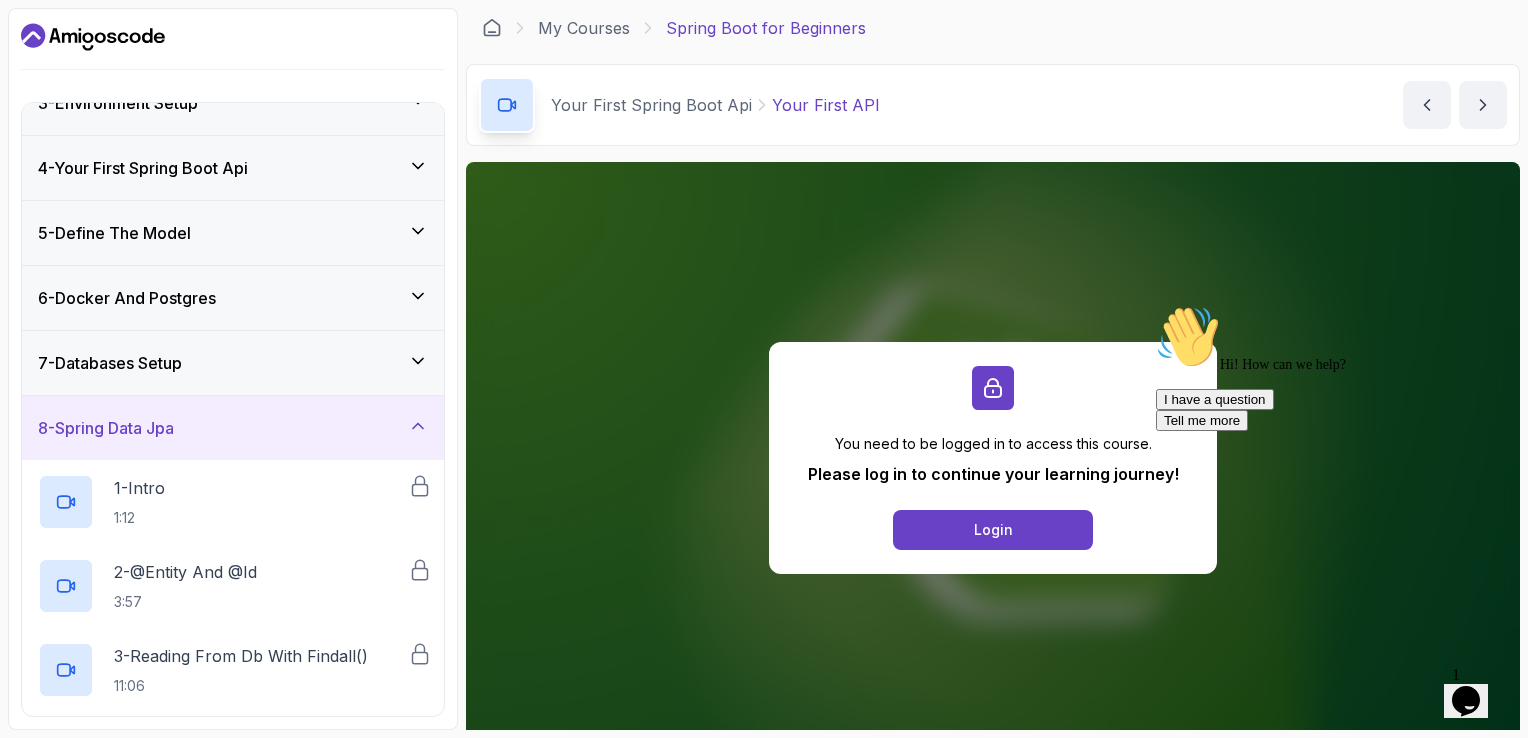 click on "8  -  Spring Data Jpa" at bounding box center (233, 428) 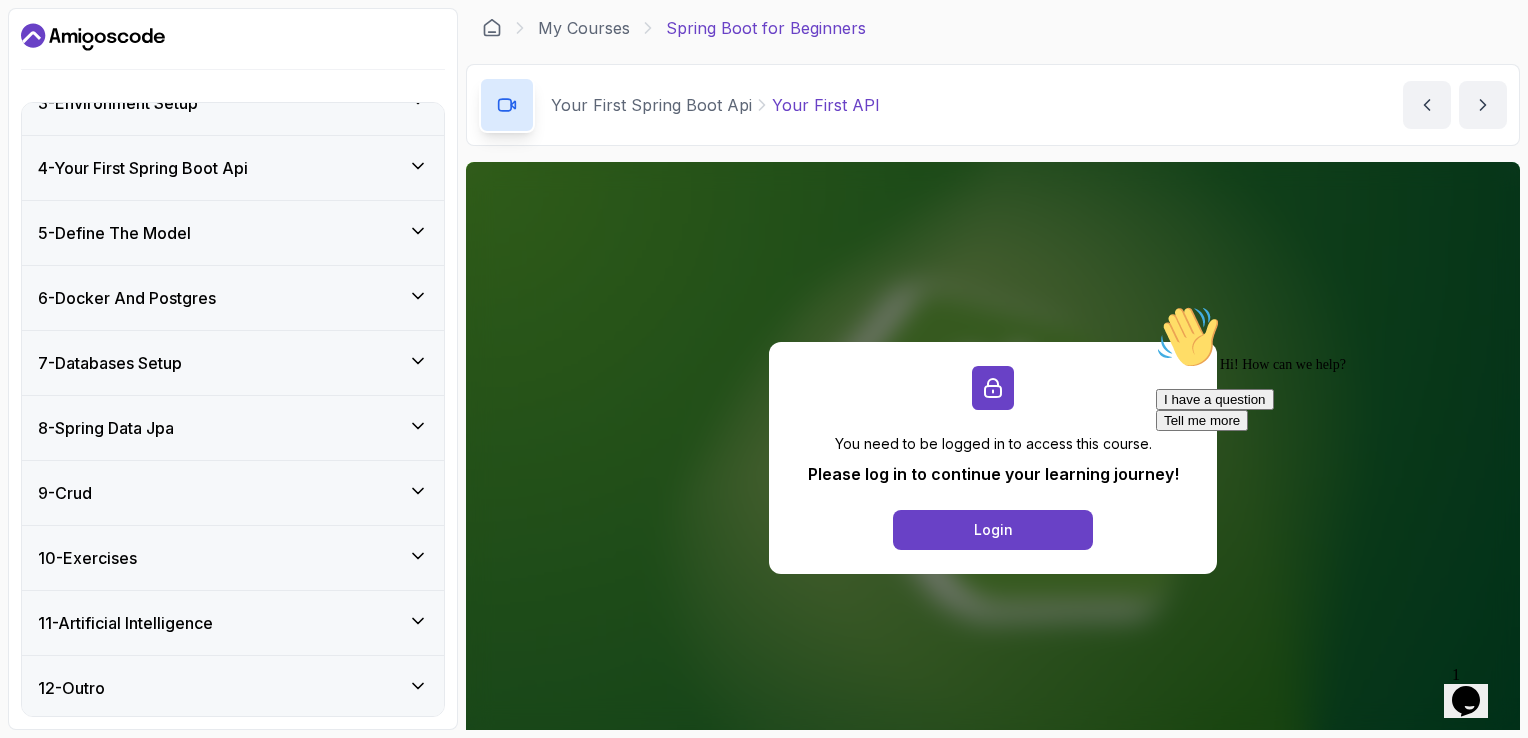 click on "9  -  Crud" at bounding box center (233, 493) 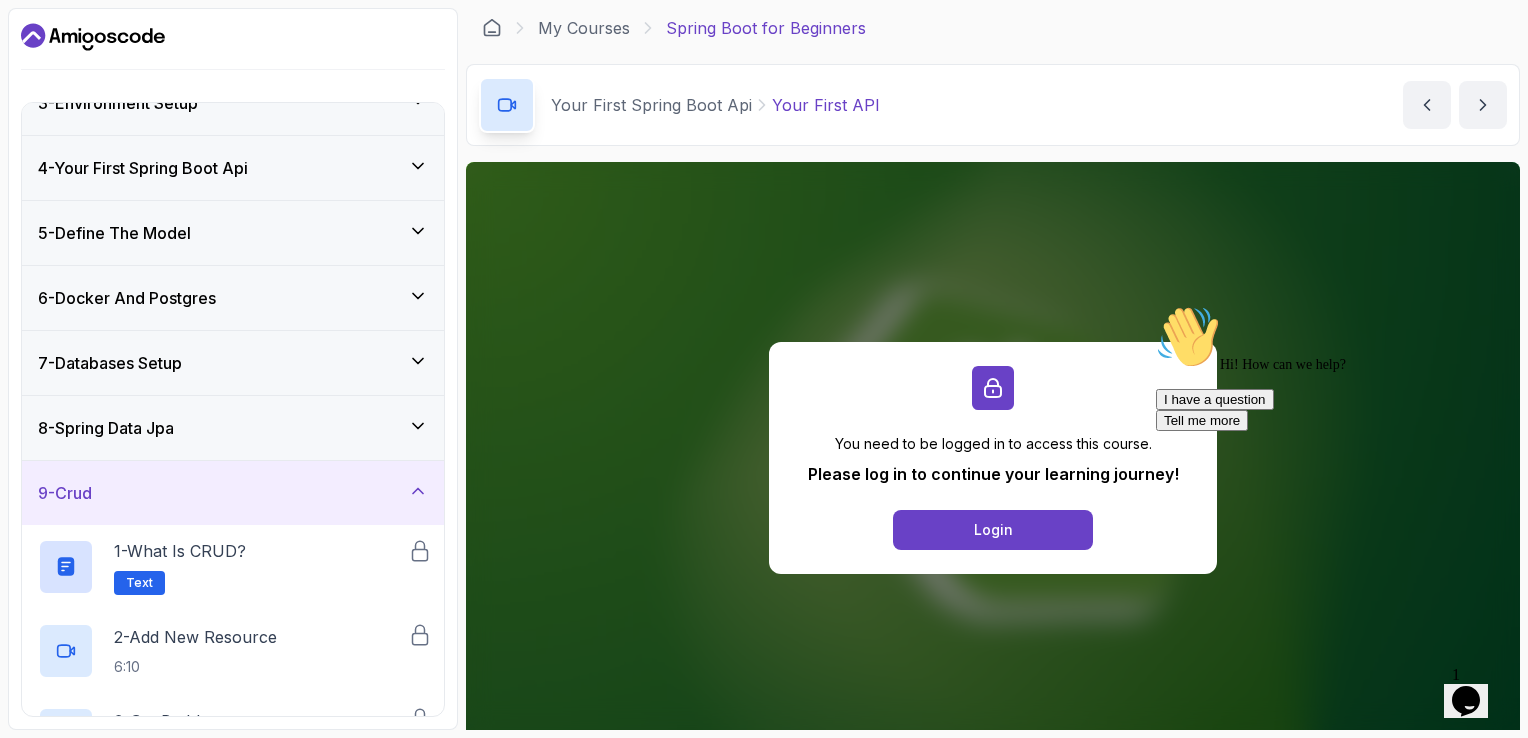 click on "9  -  Crud" at bounding box center (233, 493) 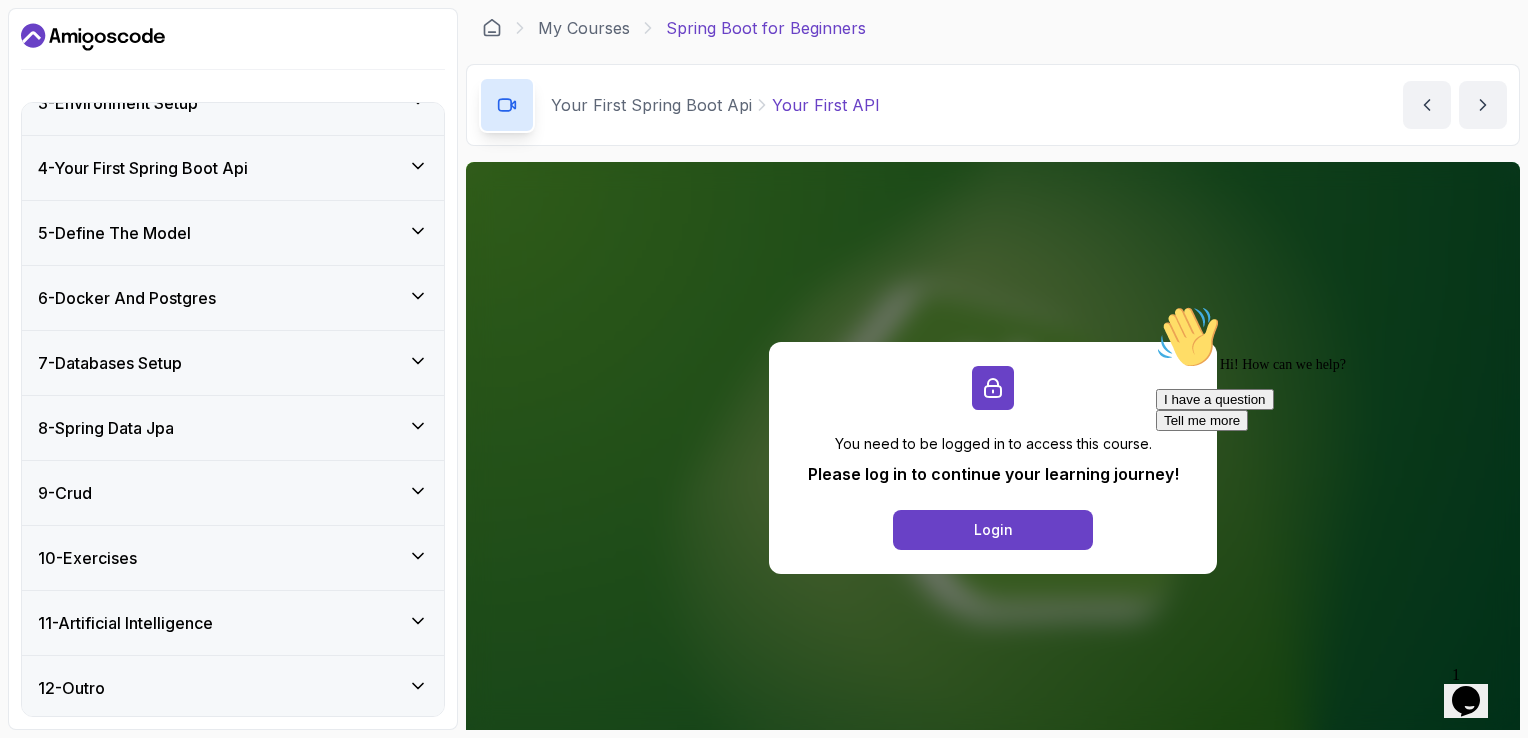 click on "10  -  Exercises" at bounding box center [233, 558] 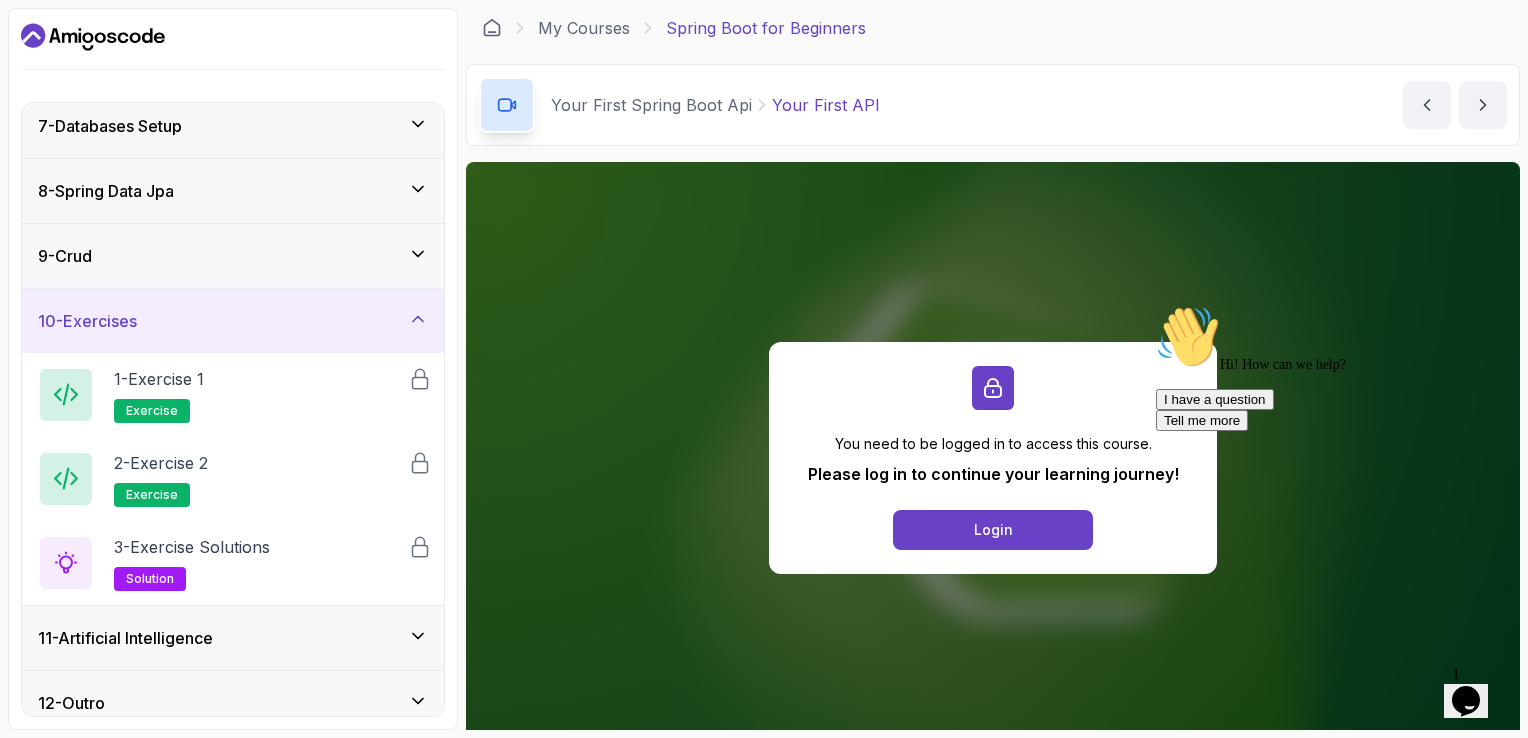 scroll, scrollTop: 414, scrollLeft: 0, axis: vertical 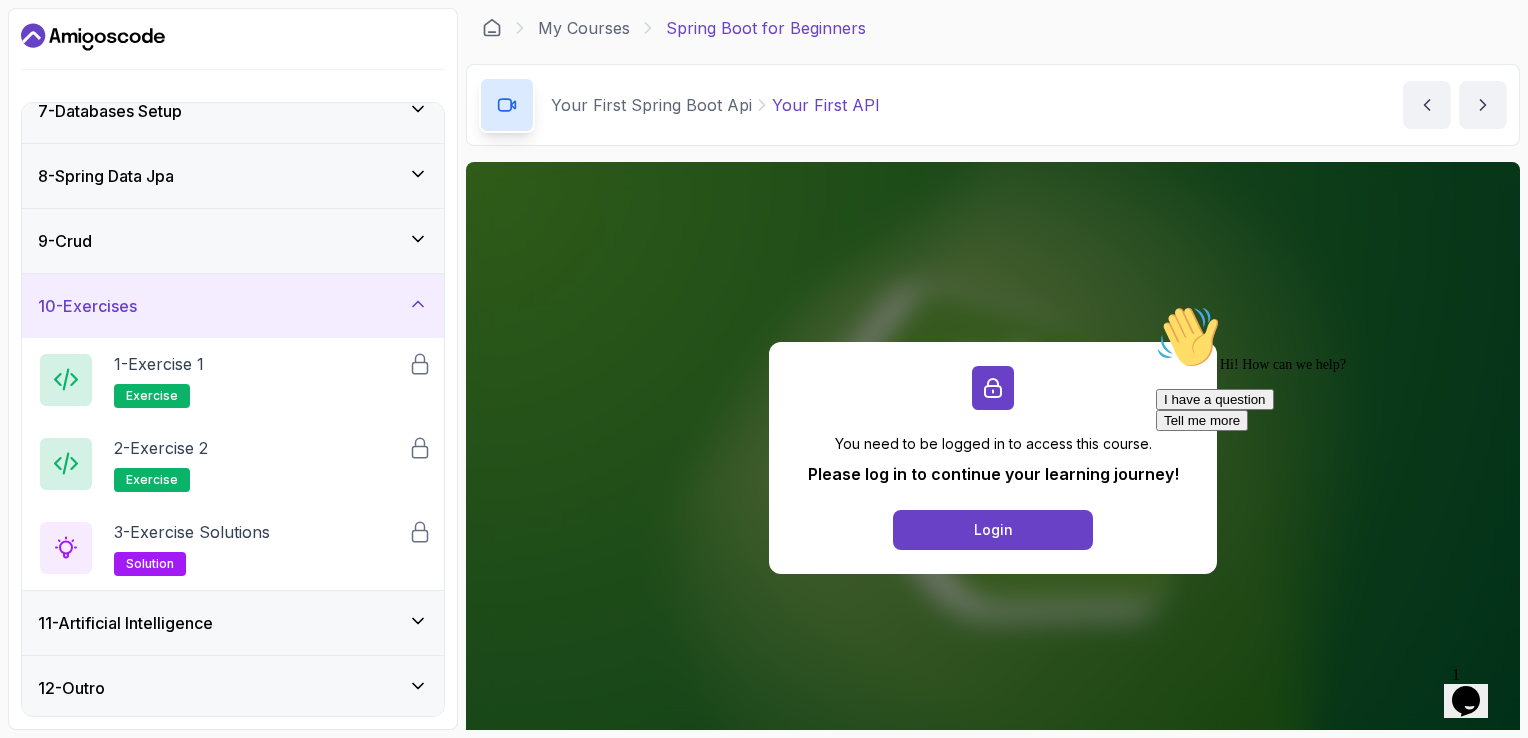 click on "10  -  Exercises" at bounding box center [233, 306] 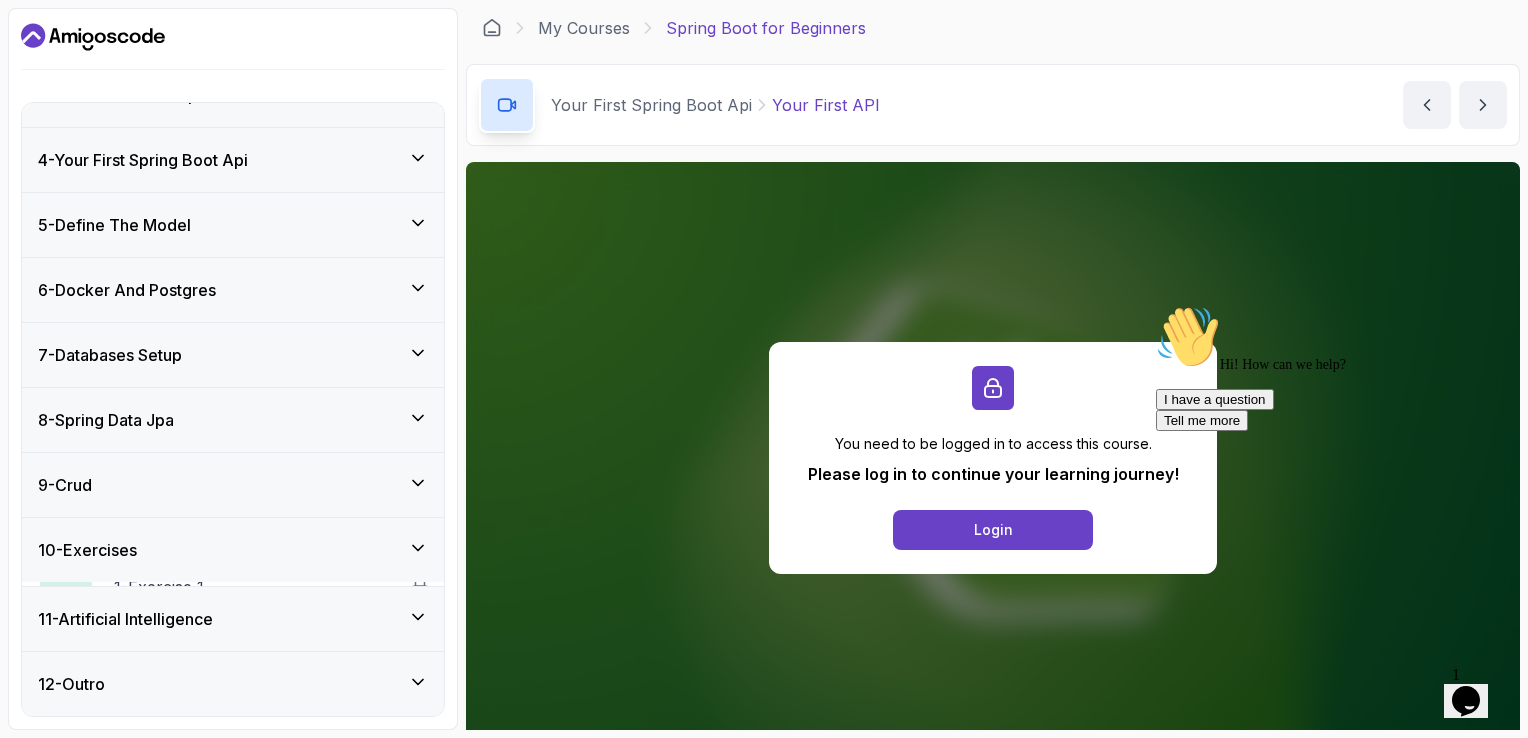 scroll, scrollTop: 162, scrollLeft: 0, axis: vertical 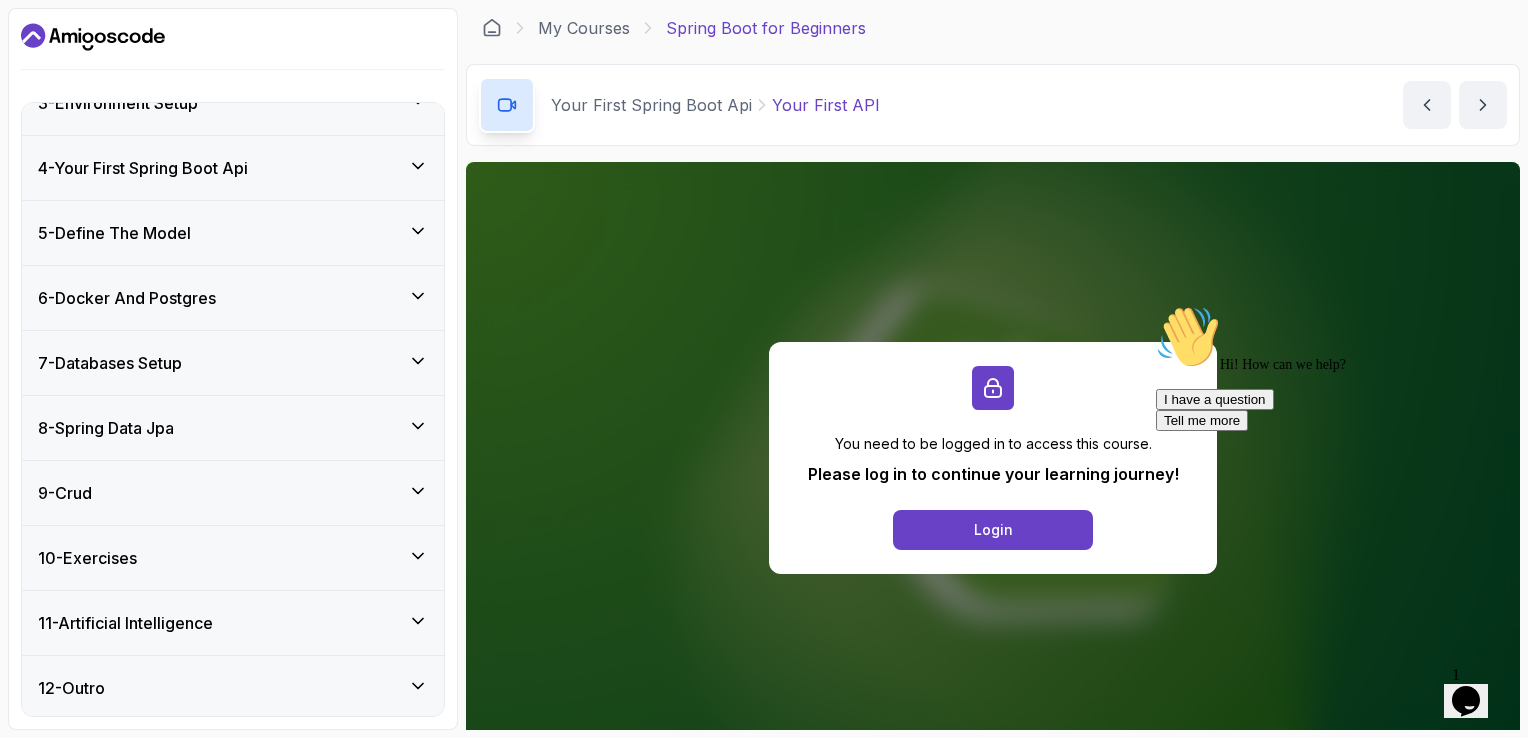 click on "11  -  Artificial Intelligence" at bounding box center [125, 623] 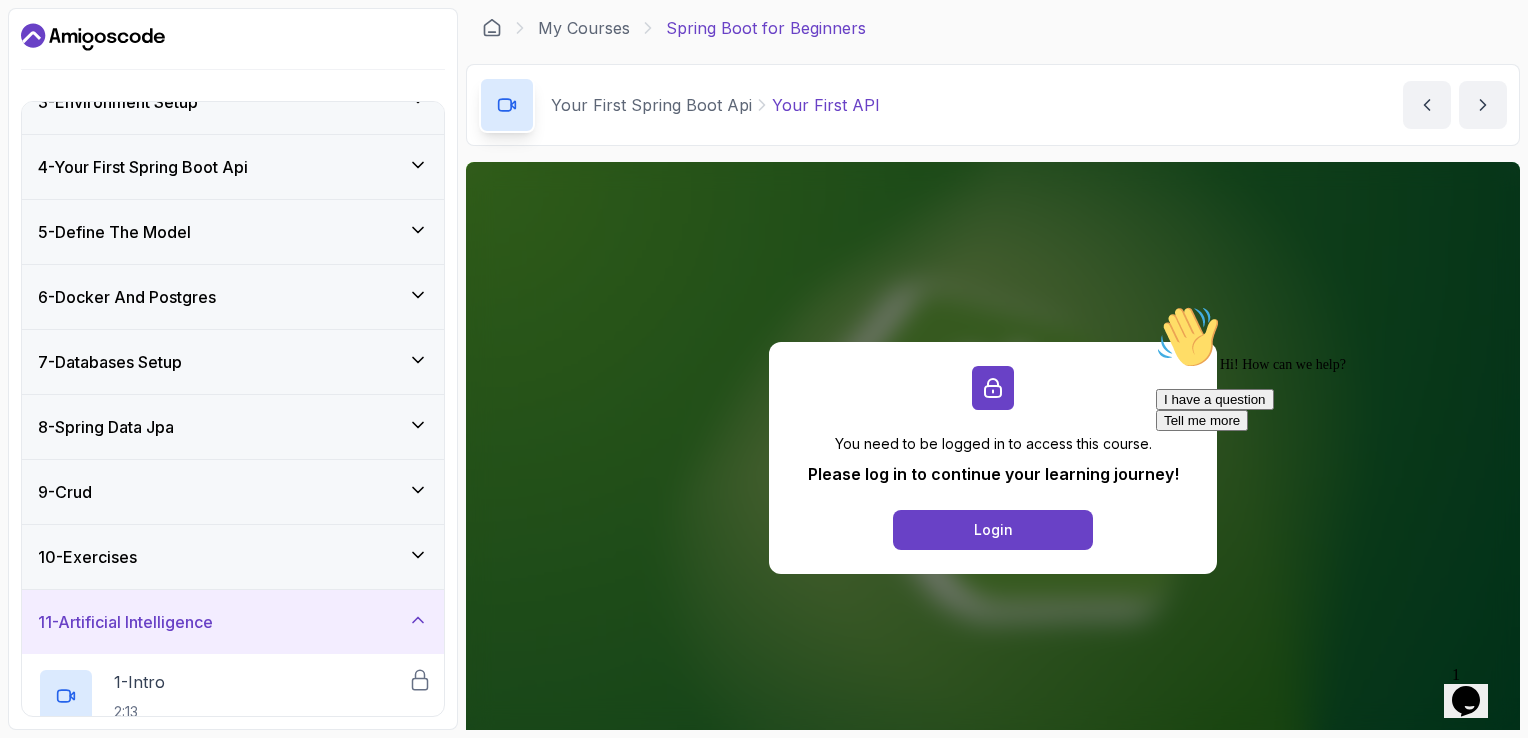 click on "11  -  Artificial Intelligence" at bounding box center [125, 622] 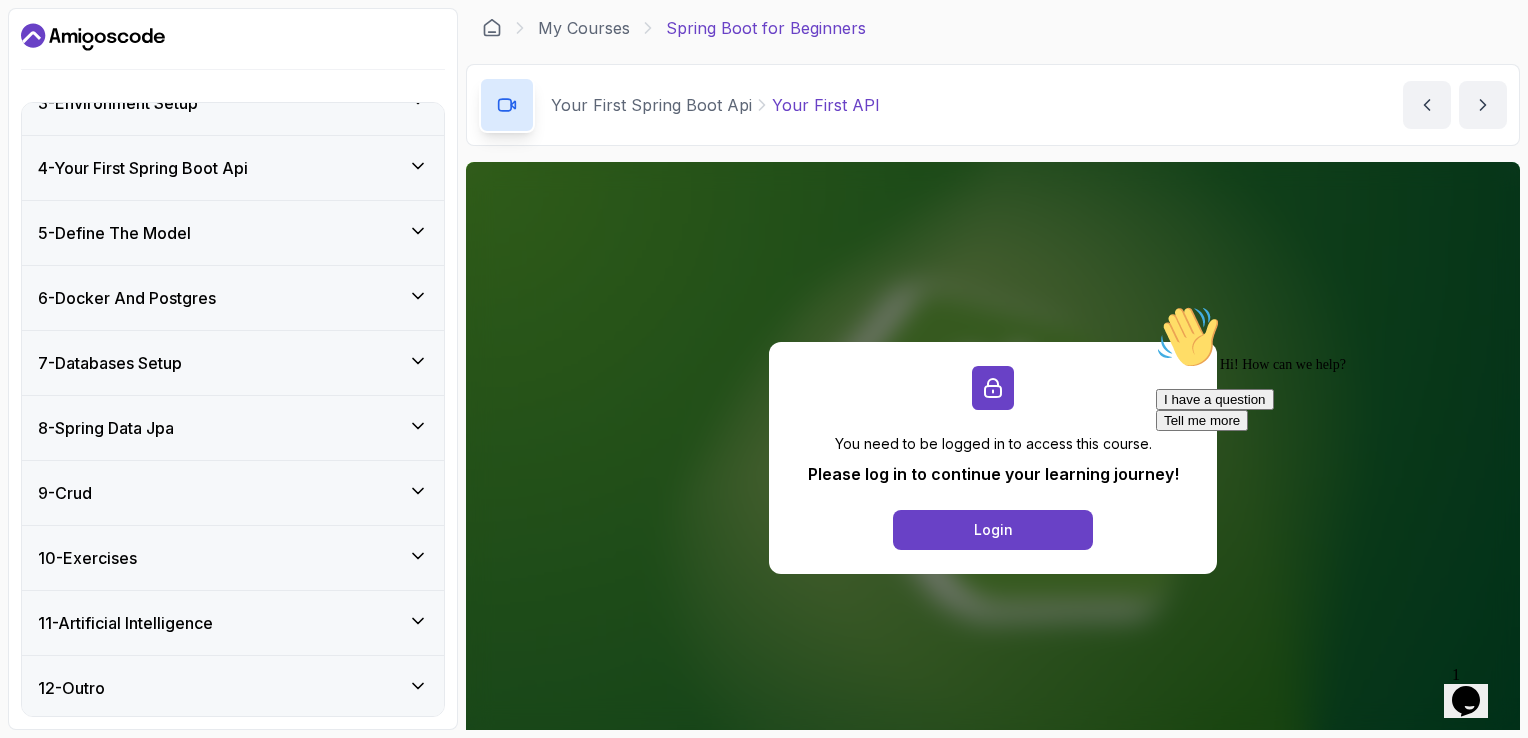 click on "12  -  Outro" at bounding box center [233, 688] 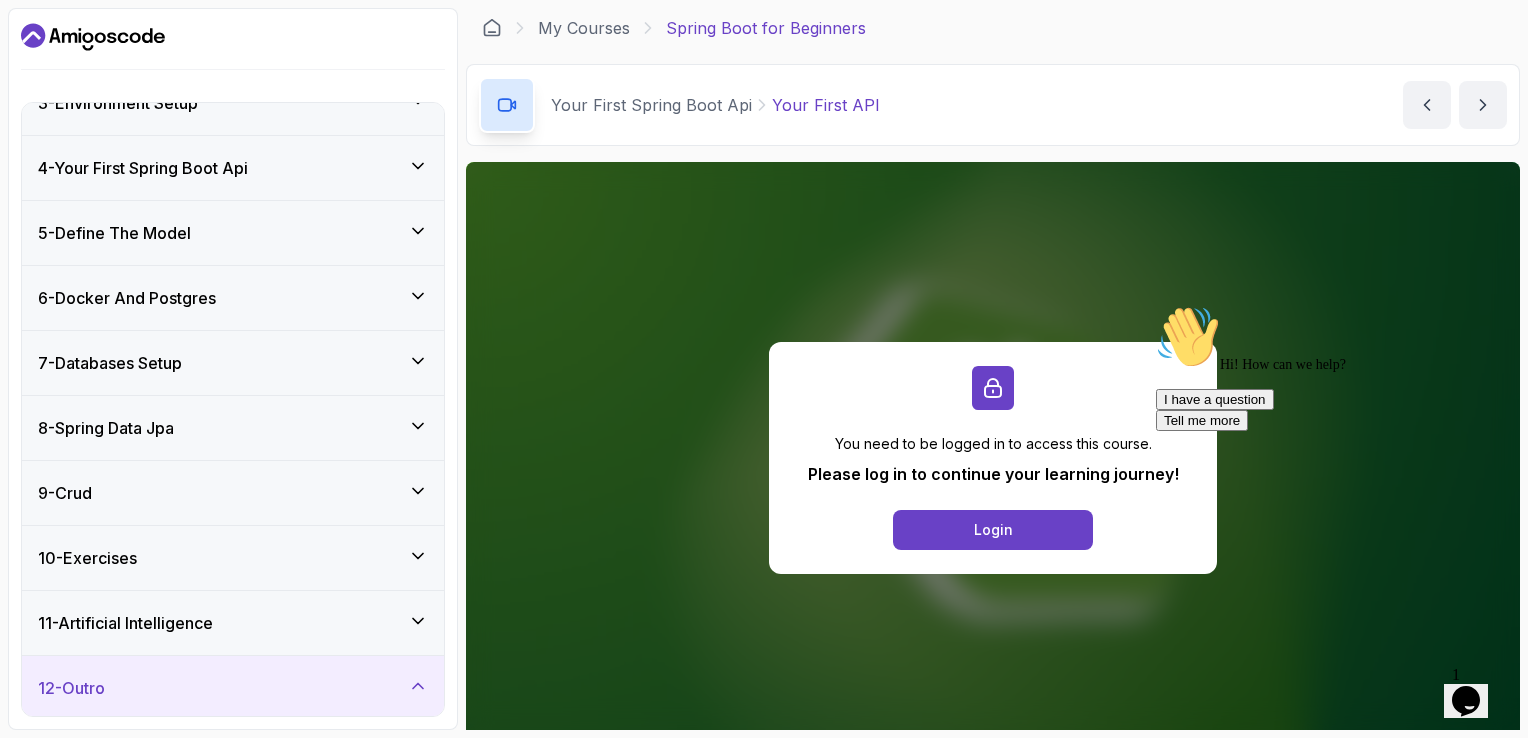 click on "12  -  Outro" at bounding box center [233, 688] 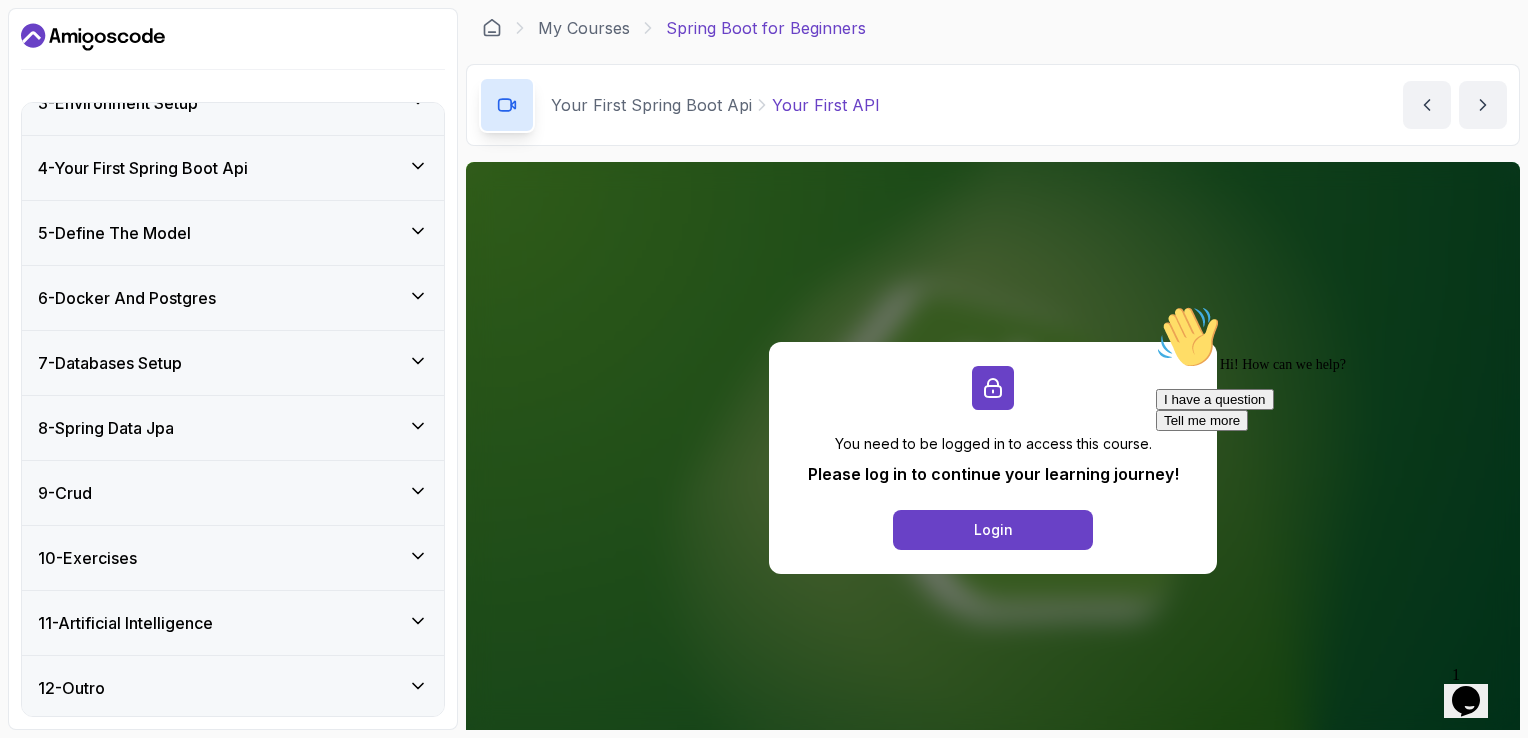 click on "4  -  Your First Spring Boot Api" at bounding box center [233, 168] 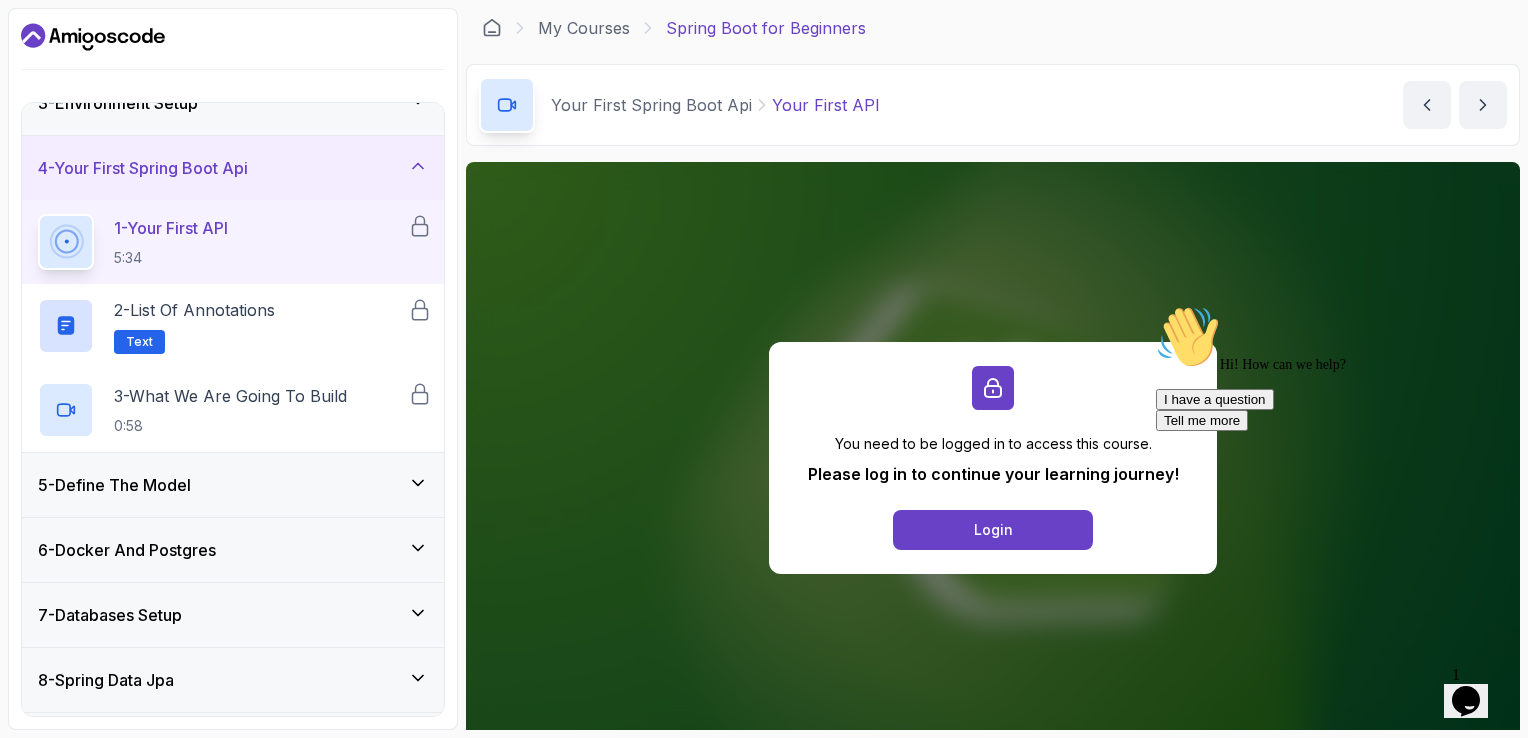 click on "4  -  Your First Spring Boot Api" at bounding box center (233, 168) 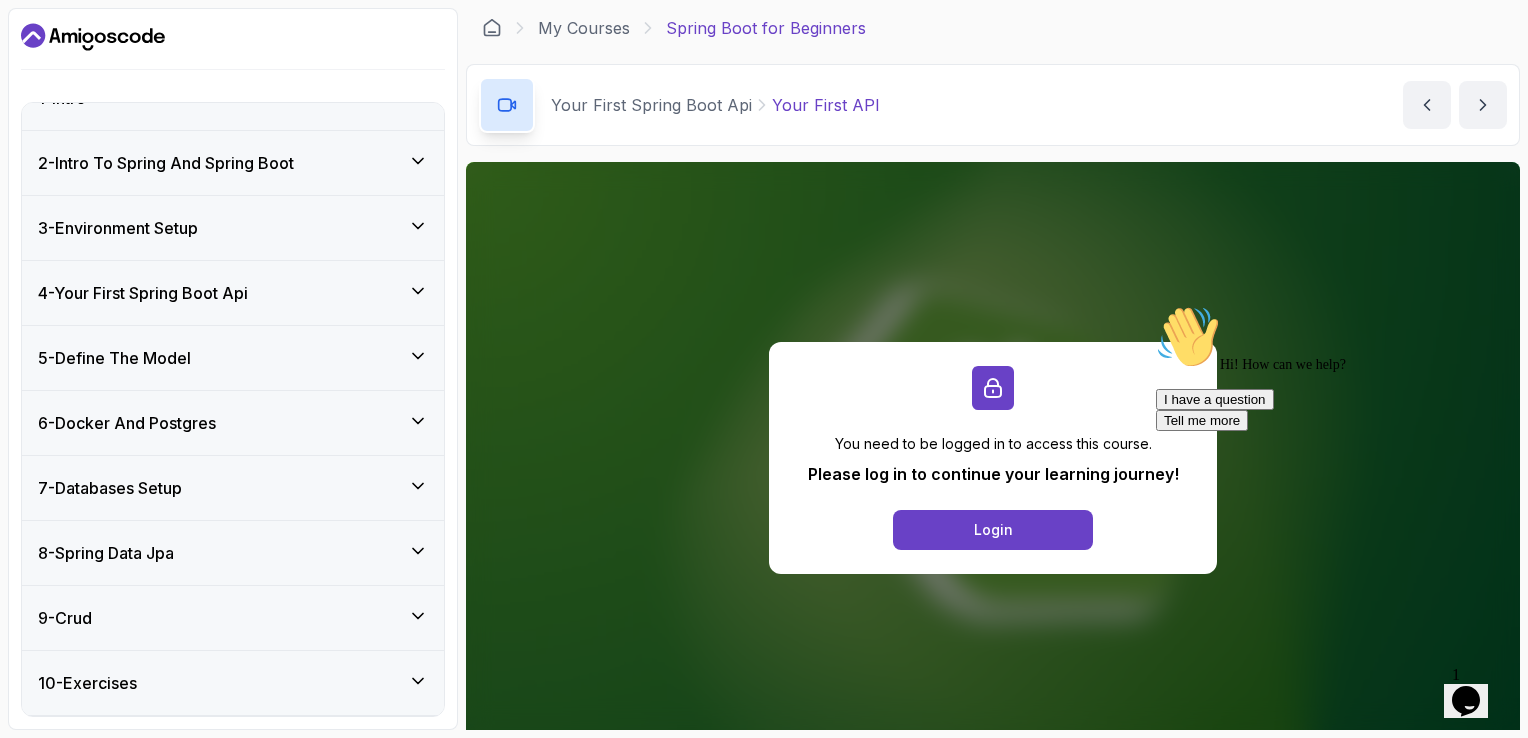 scroll, scrollTop: 0, scrollLeft: 0, axis: both 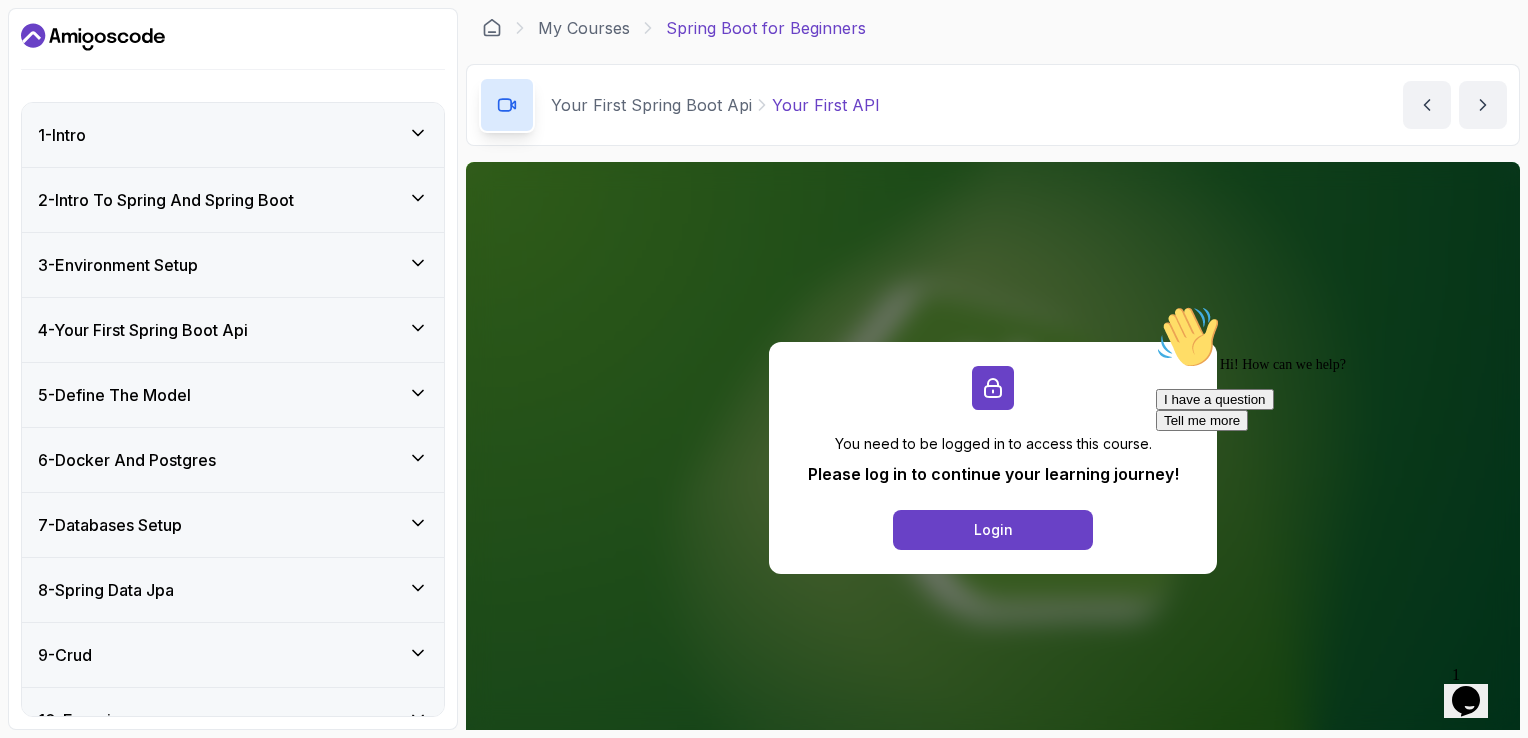 click on "2  -  Intro To Spring And Spring Boot" at bounding box center [233, 200] 